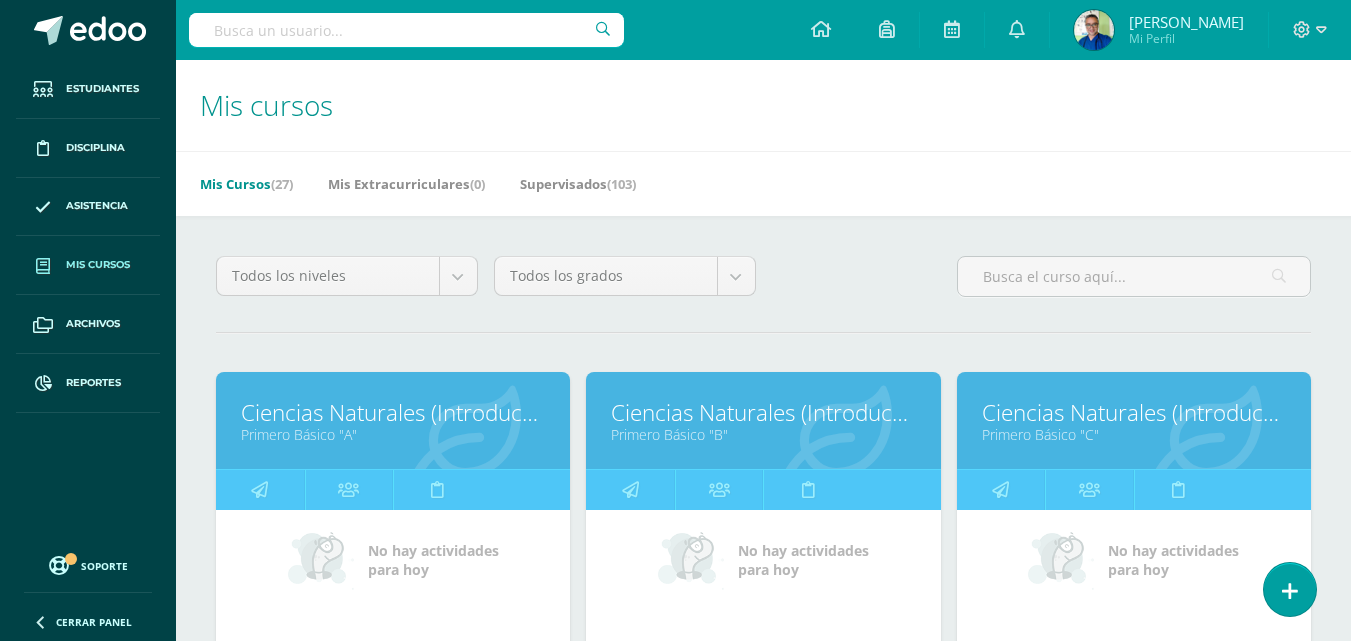 scroll, scrollTop: 100, scrollLeft: 0, axis: vertical 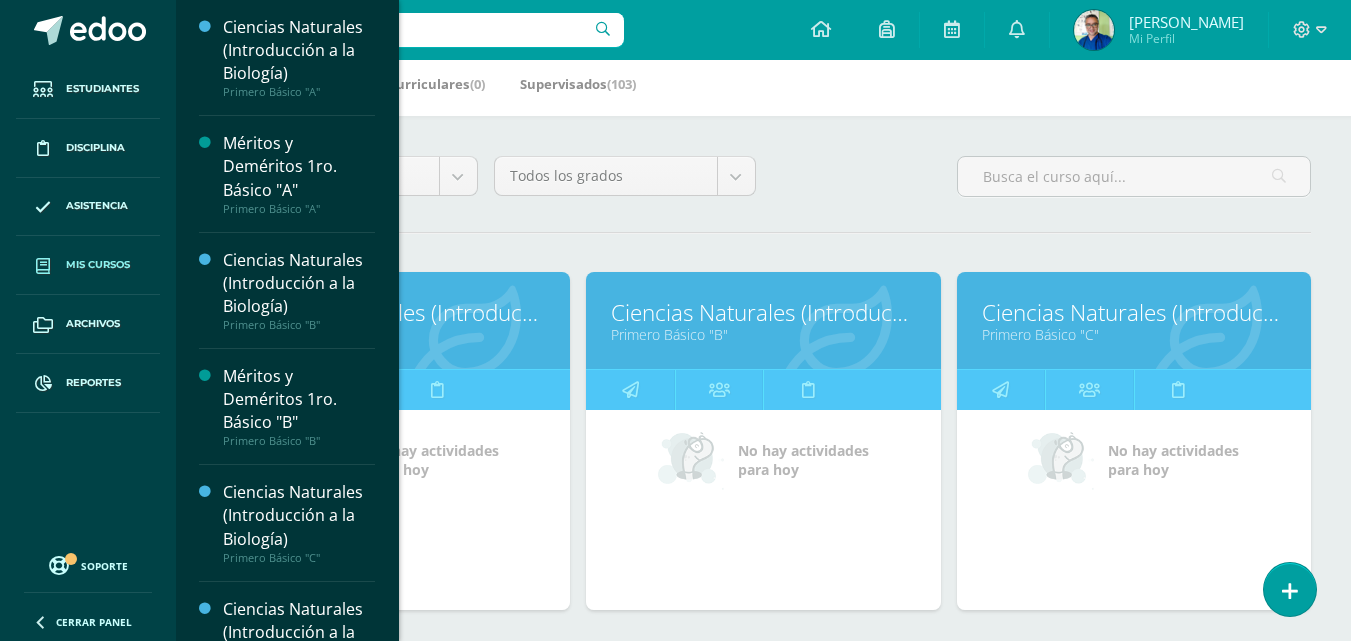 click on "Mis cursos" at bounding box center (98, 265) 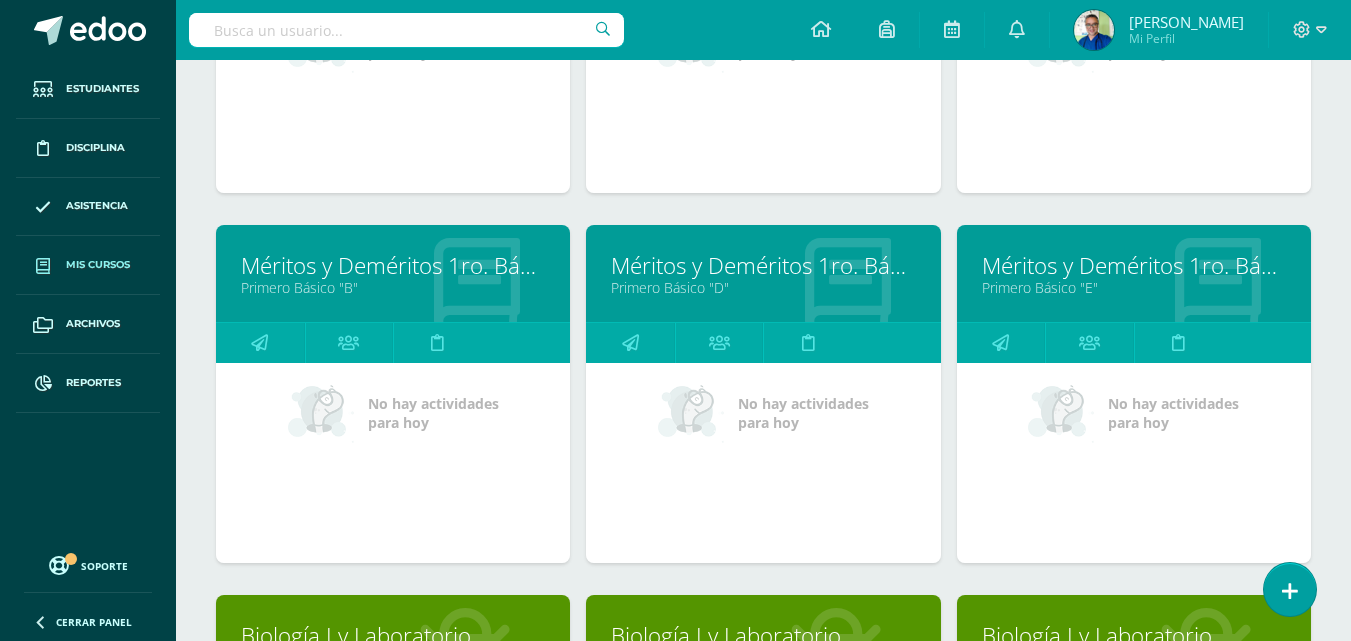 scroll, scrollTop: 1187, scrollLeft: 0, axis: vertical 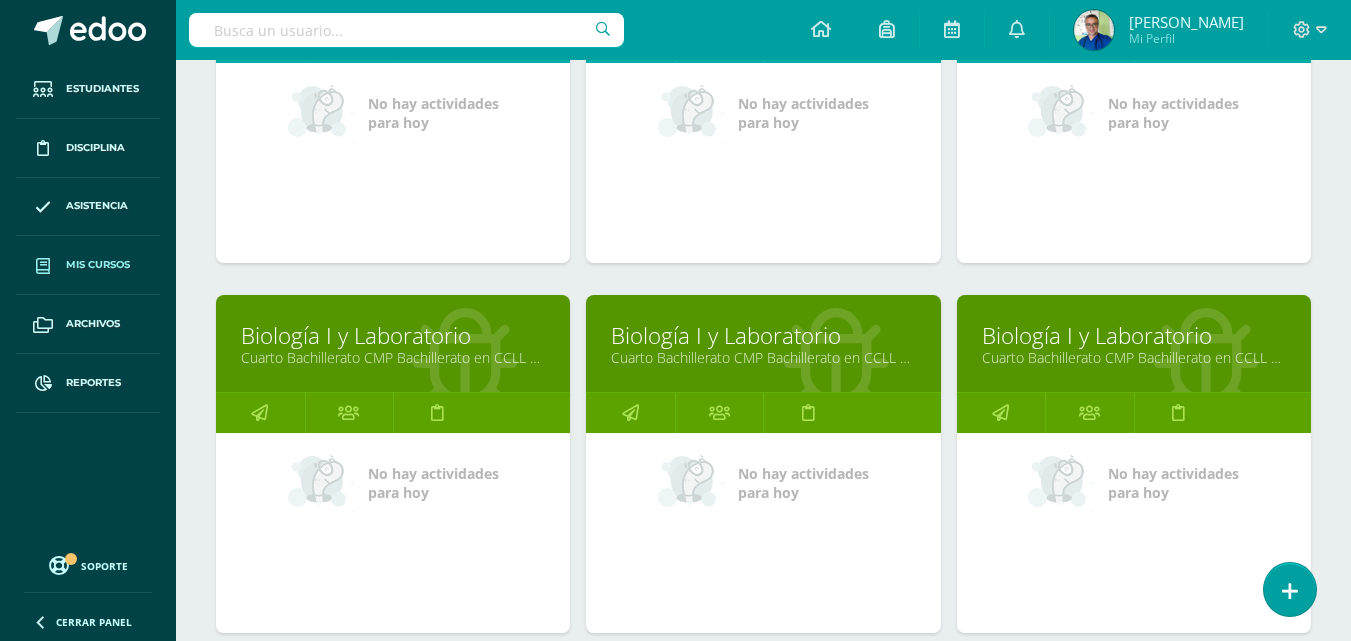click on "Cuarto Bachillerato CMP Bachillerato en CCLL con Orientación en Computación "C"" at bounding box center (393, 357) 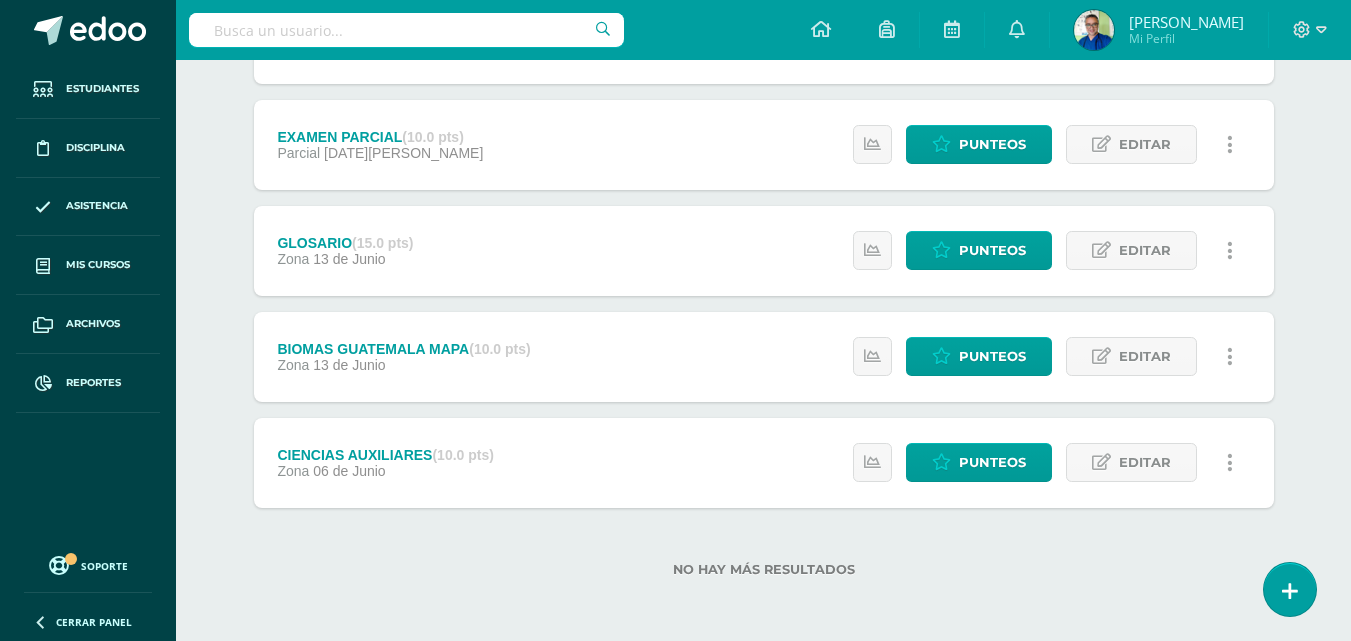 scroll, scrollTop: 62, scrollLeft: 0, axis: vertical 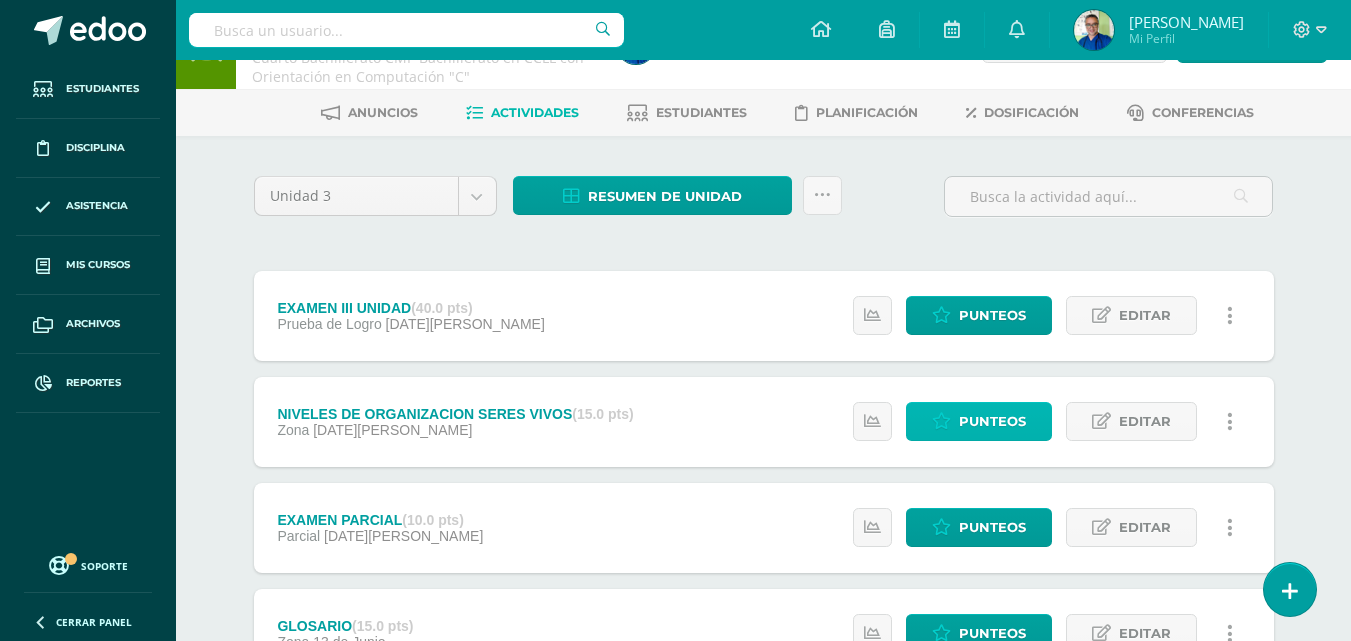 click on "Punteos" at bounding box center [979, 421] 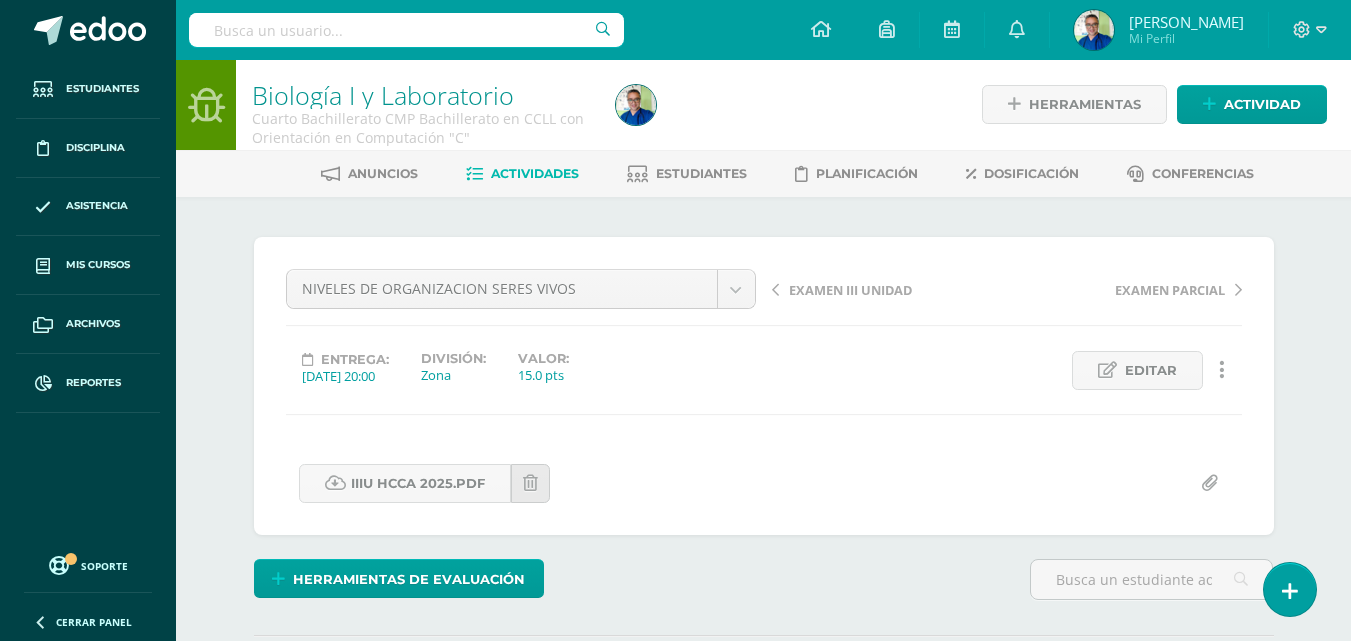 scroll, scrollTop: 0, scrollLeft: 0, axis: both 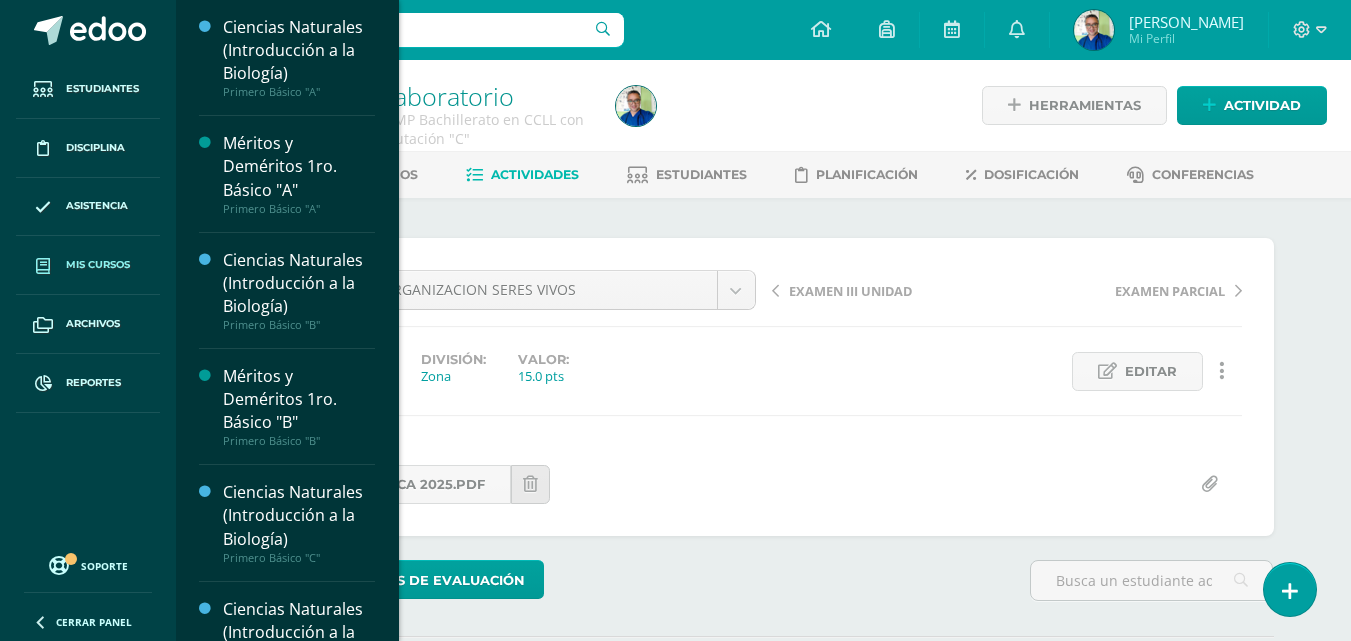 click on "Mis cursos" at bounding box center [98, 265] 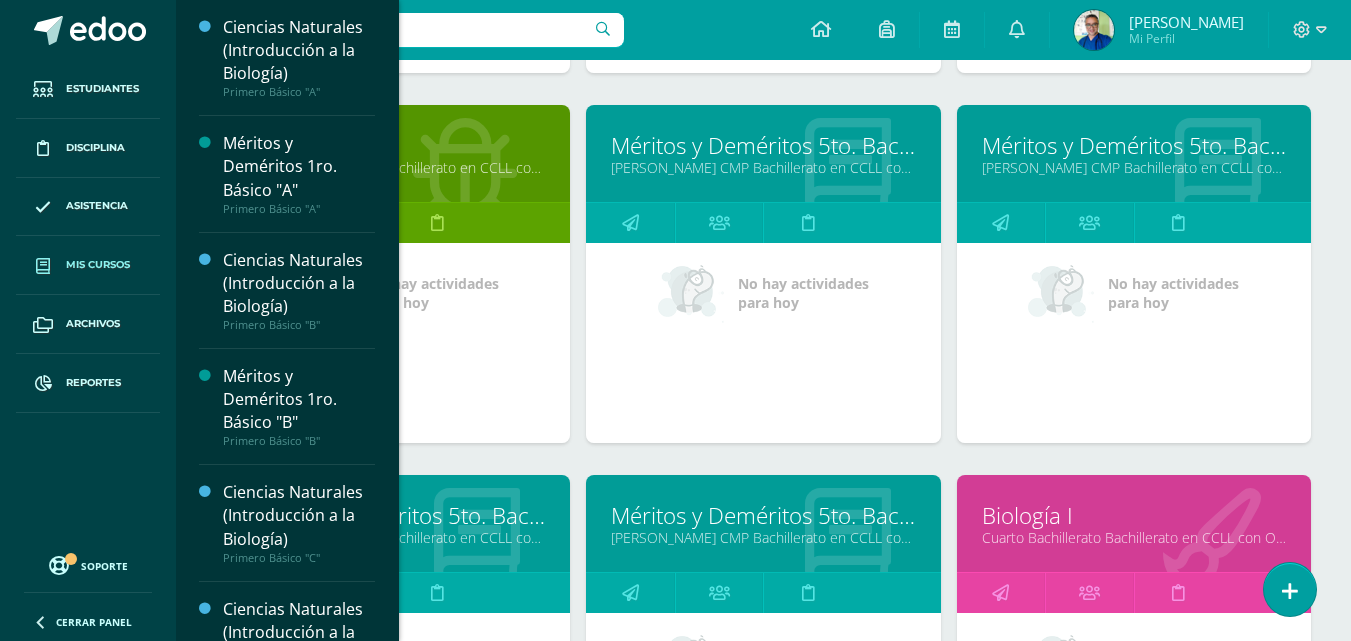 scroll, scrollTop: 2587, scrollLeft: 0, axis: vertical 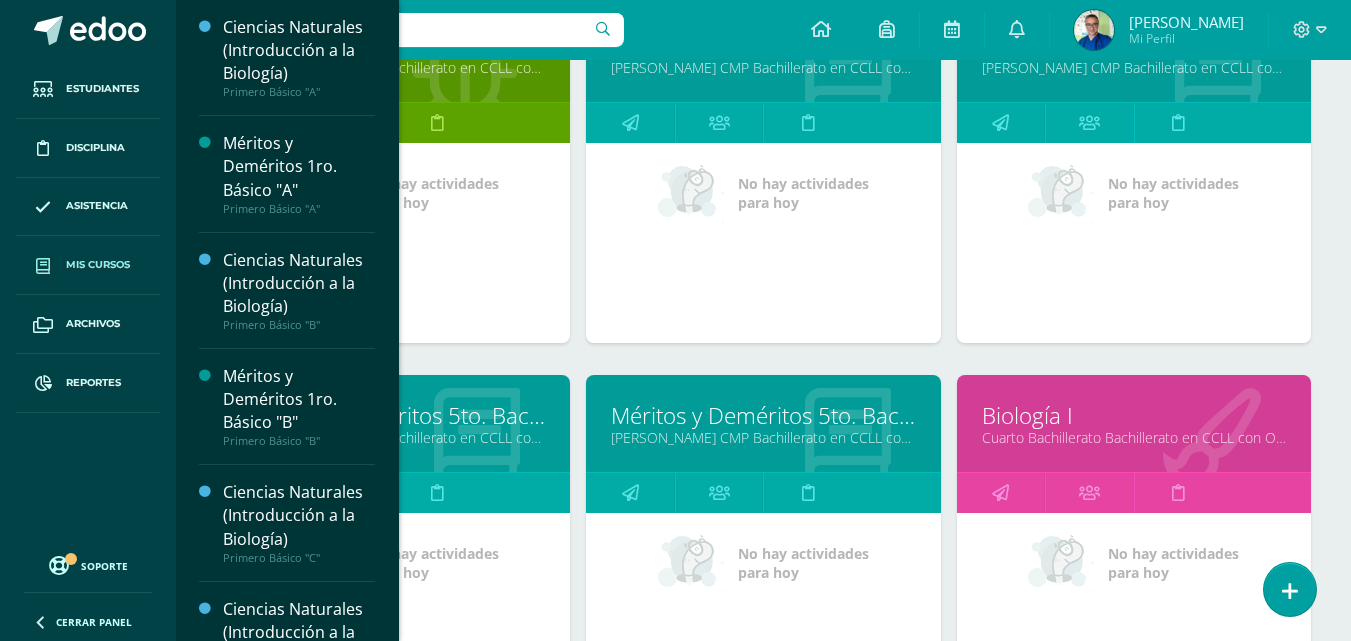click on "Cuarto Bachillerato Bachillerato en CCLL con Orientación en Diseño Gráfico "A"" at bounding box center (1134, 437) 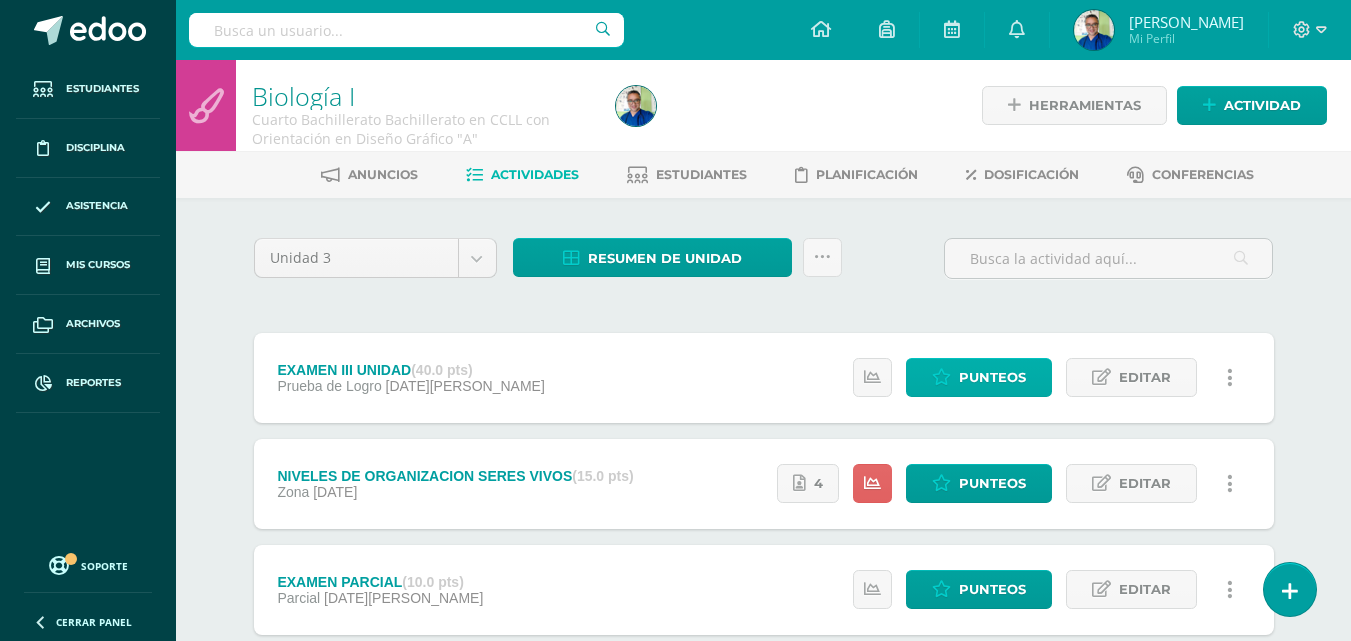 scroll, scrollTop: 100, scrollLeft: 0, axis: vertical 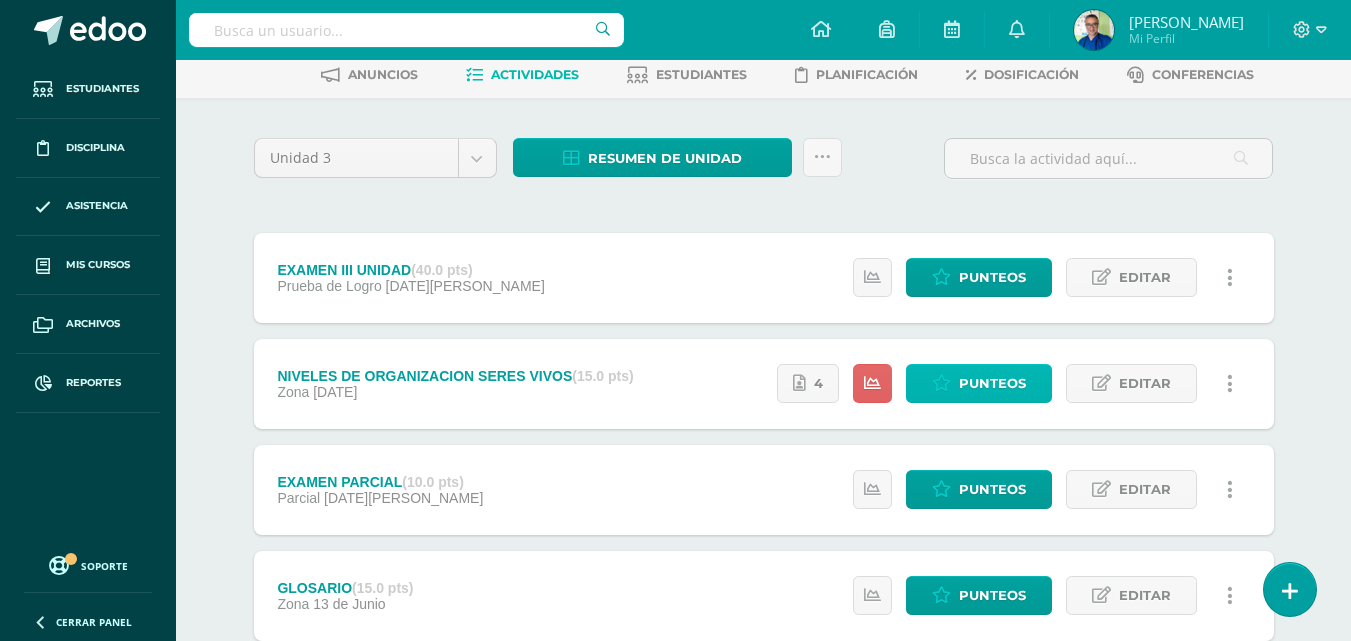 click on "Punteos" at bounding box center (992, 383) 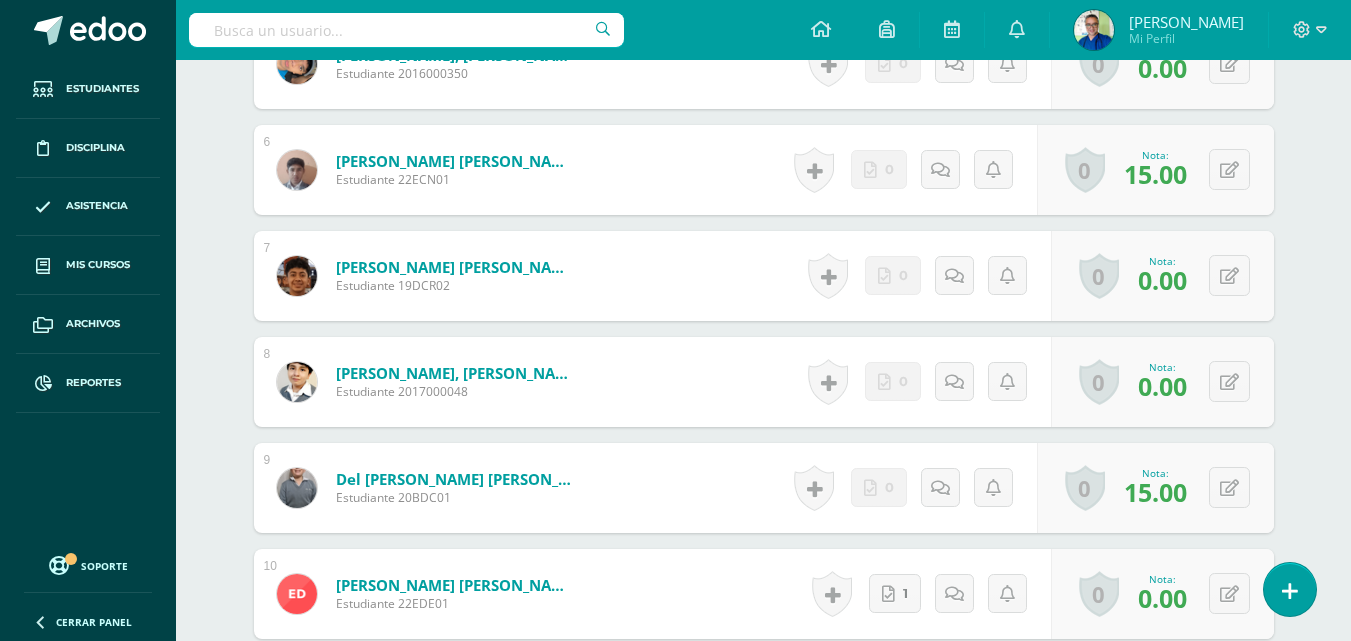 scroll, scrollTop: 1300, scrollLeft: 0, axis: vertical 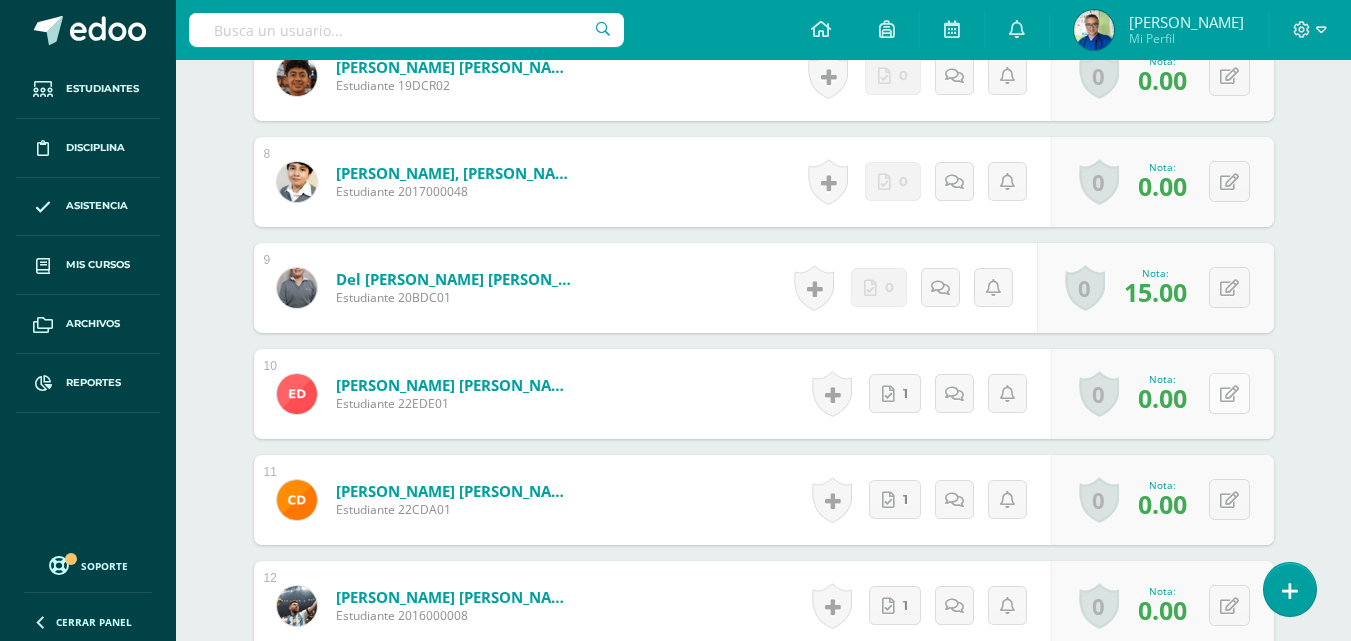 click at bounding box center (1229, 393) 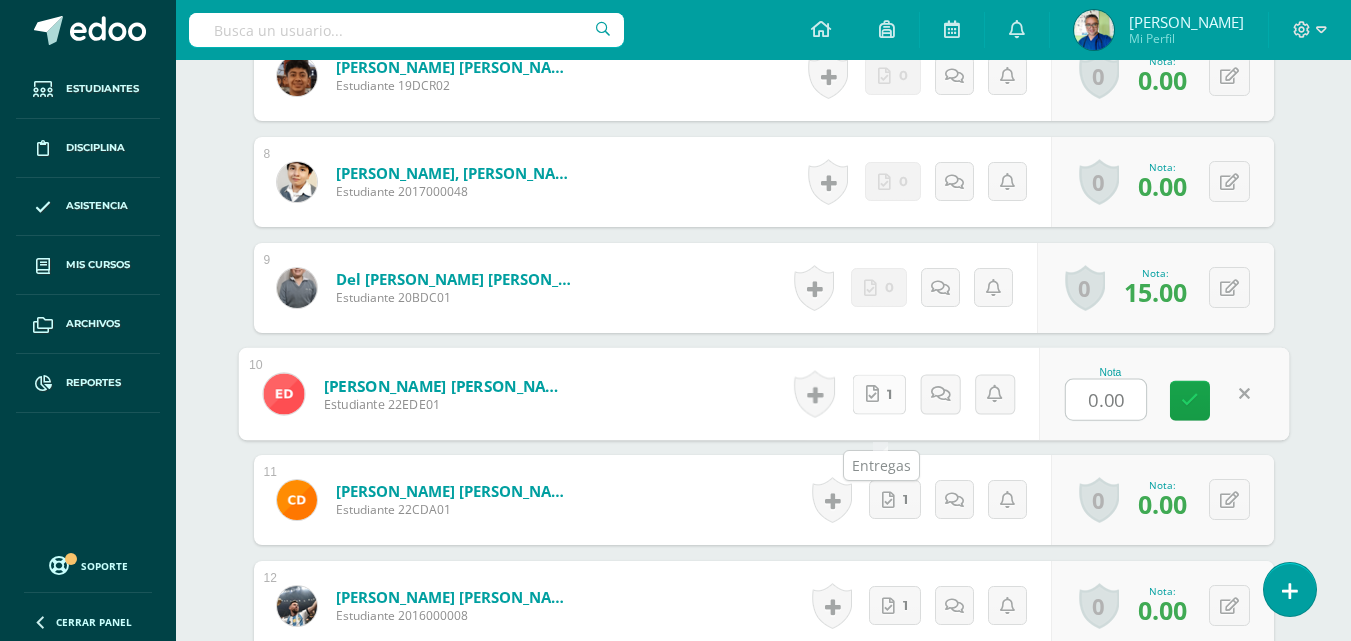 click on "1" at bounding box center (879, 394) 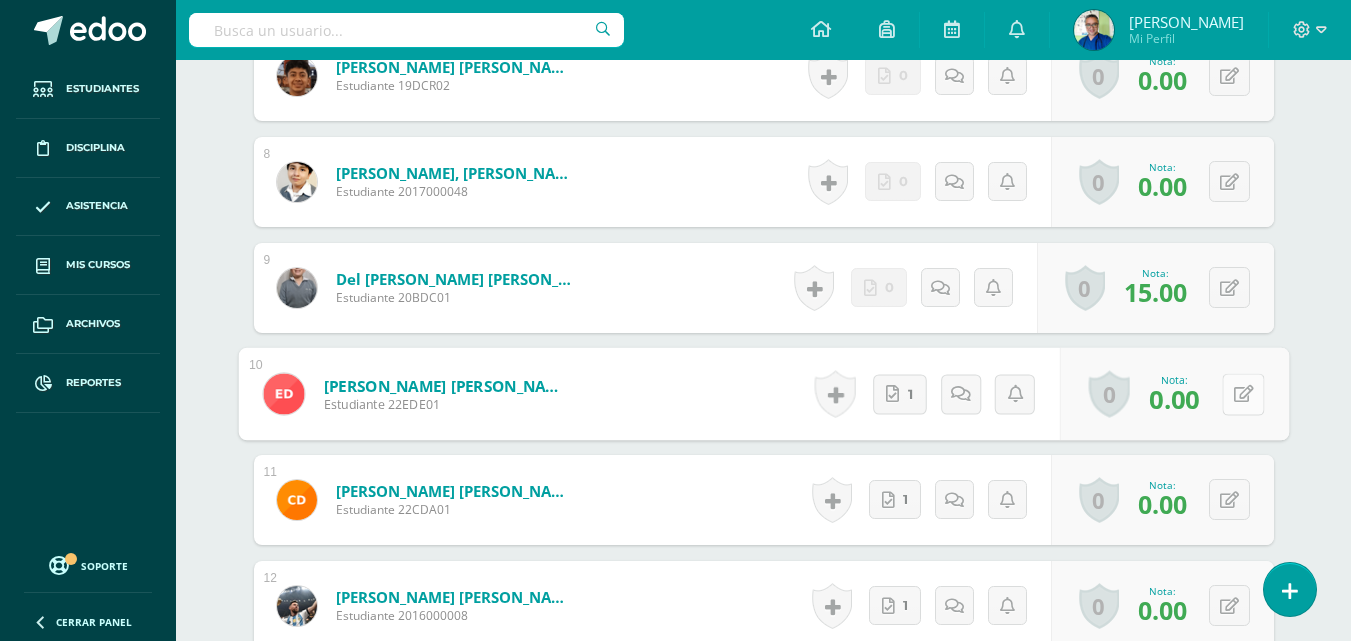 click at bounding box center (1243, 393) 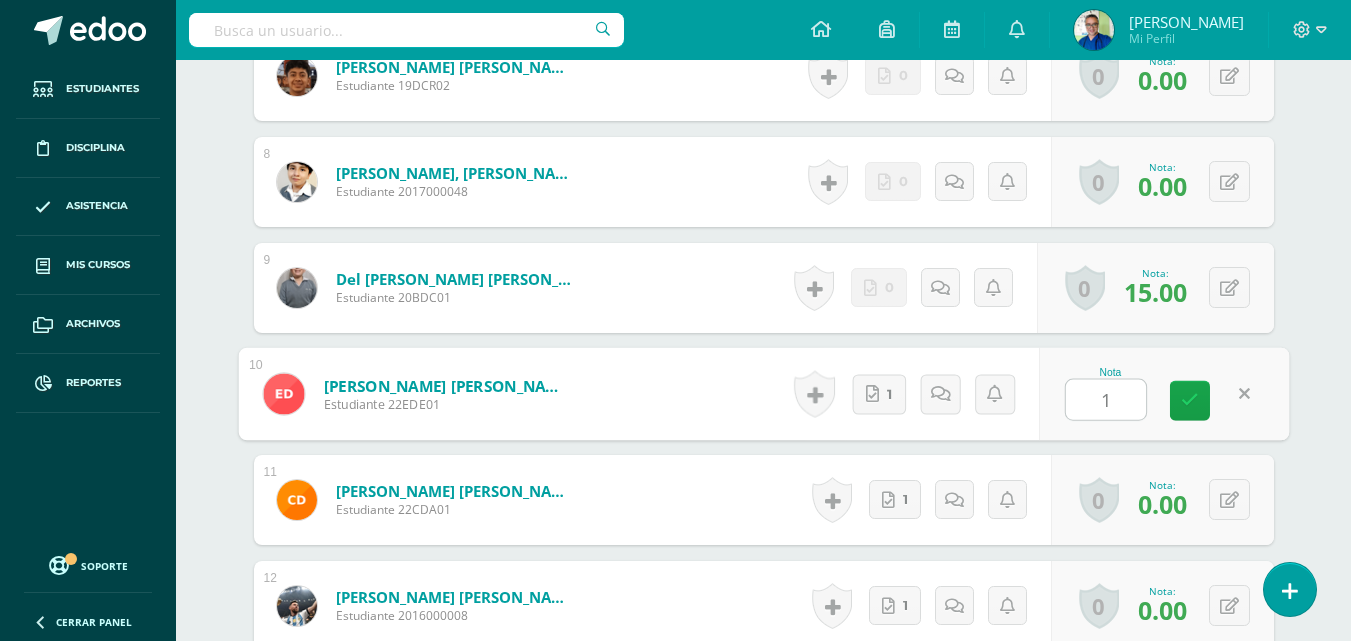 type on "15" 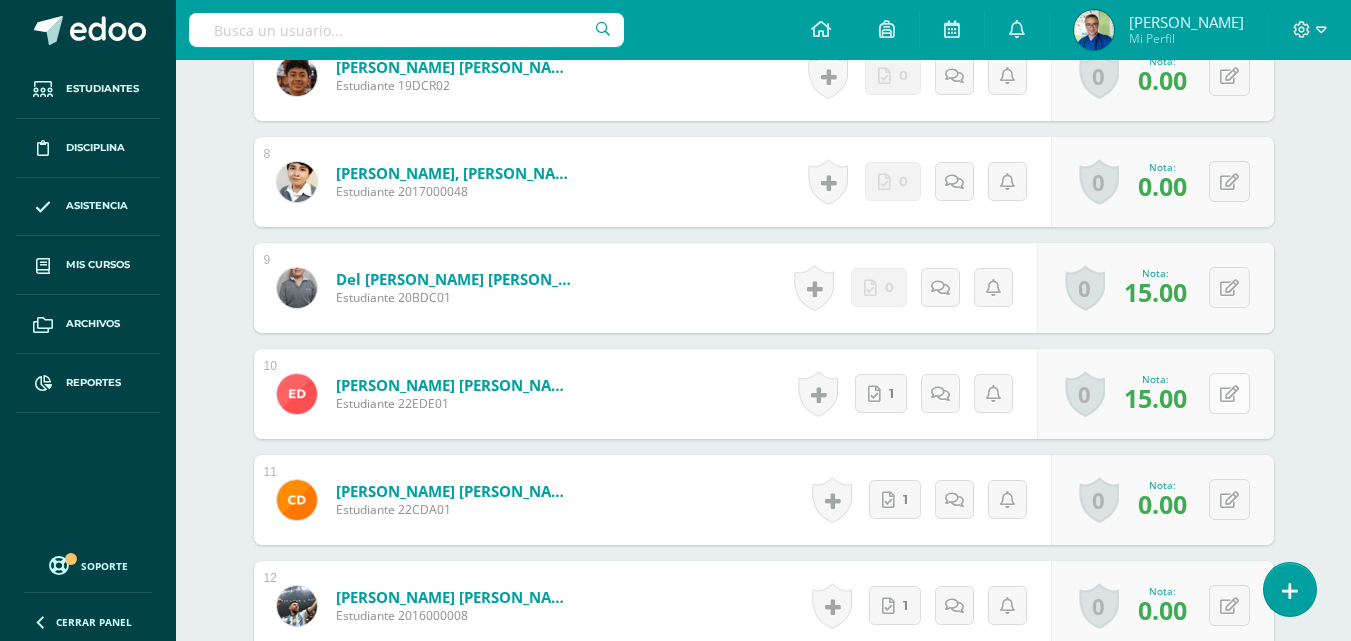 scroll, scrollTop: 1500, scrollLeft: 0, axis: vertical 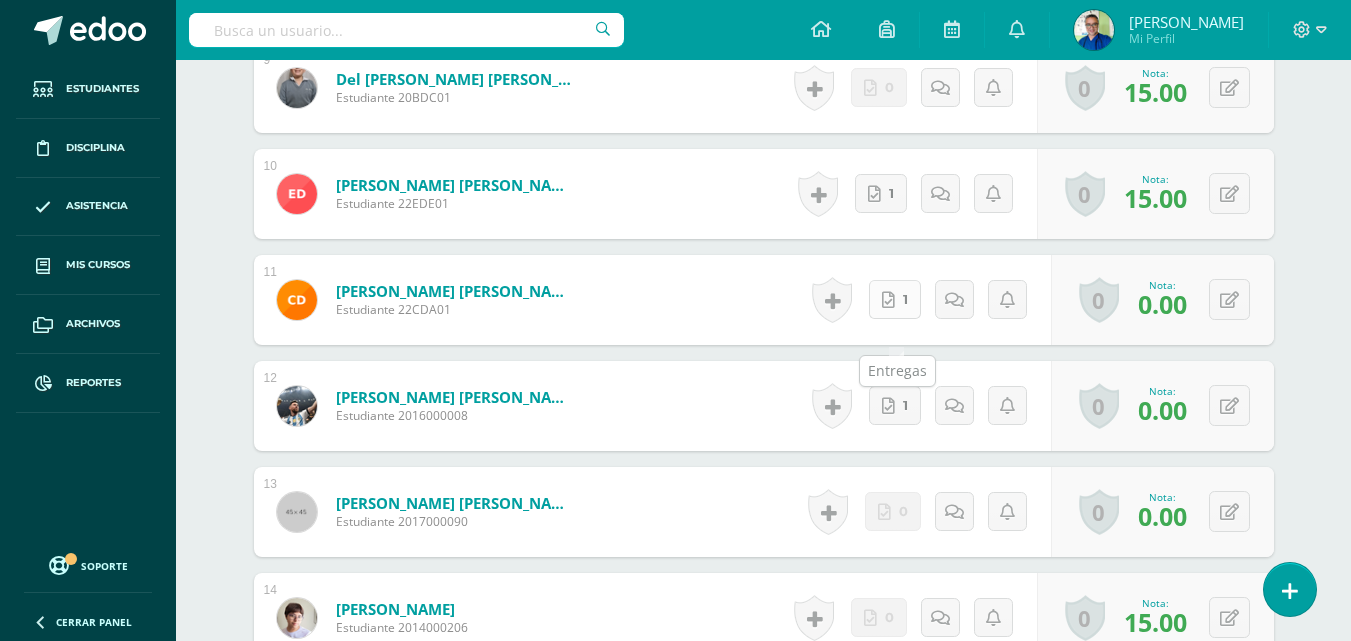 click on "1" at bounding box center [895, 299] 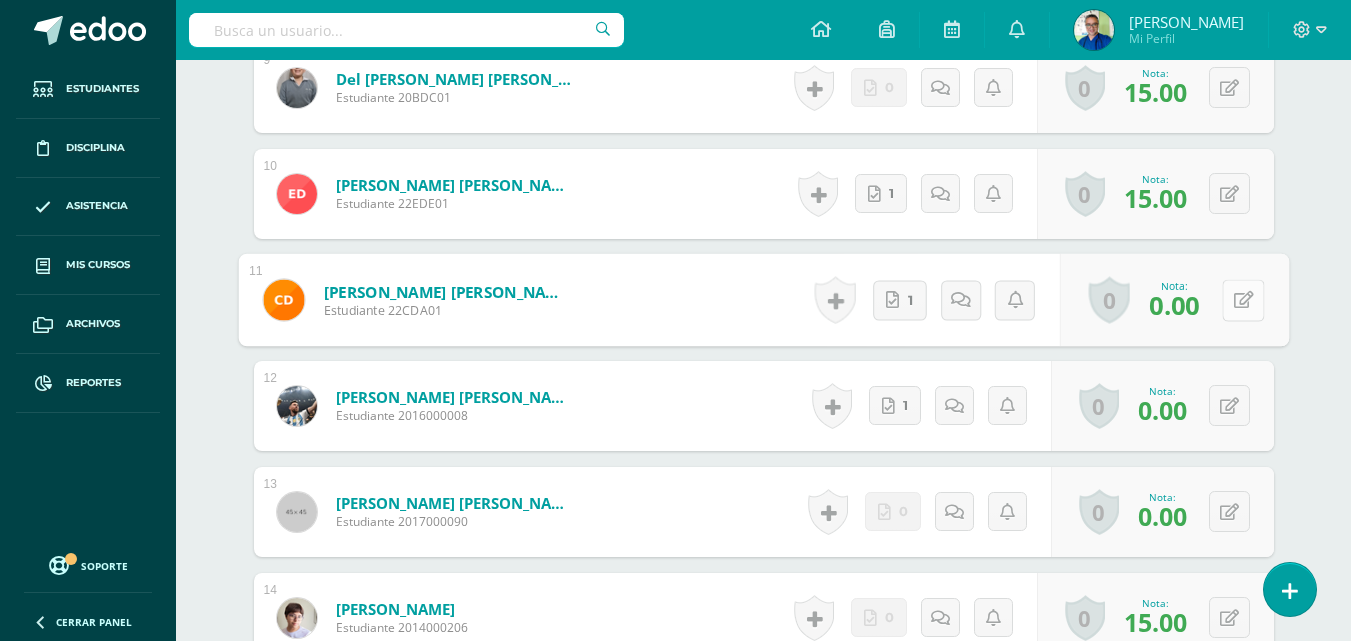 click at bounding box center [1243, 300] 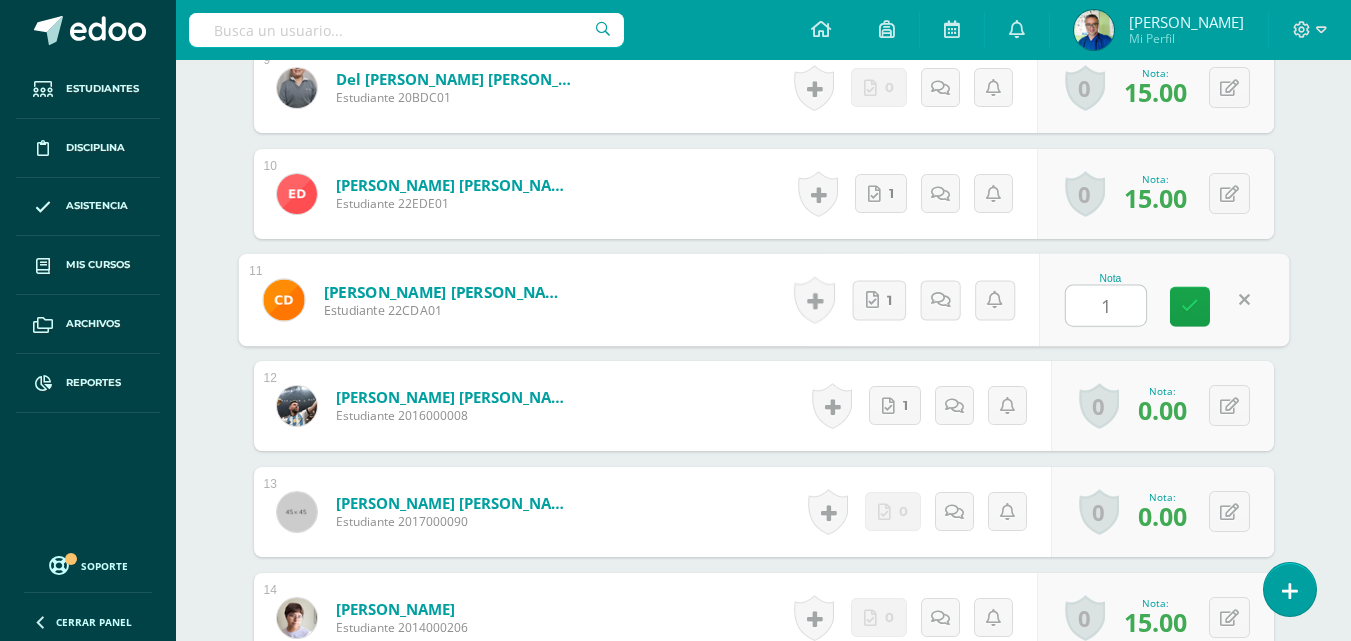 type on "15" 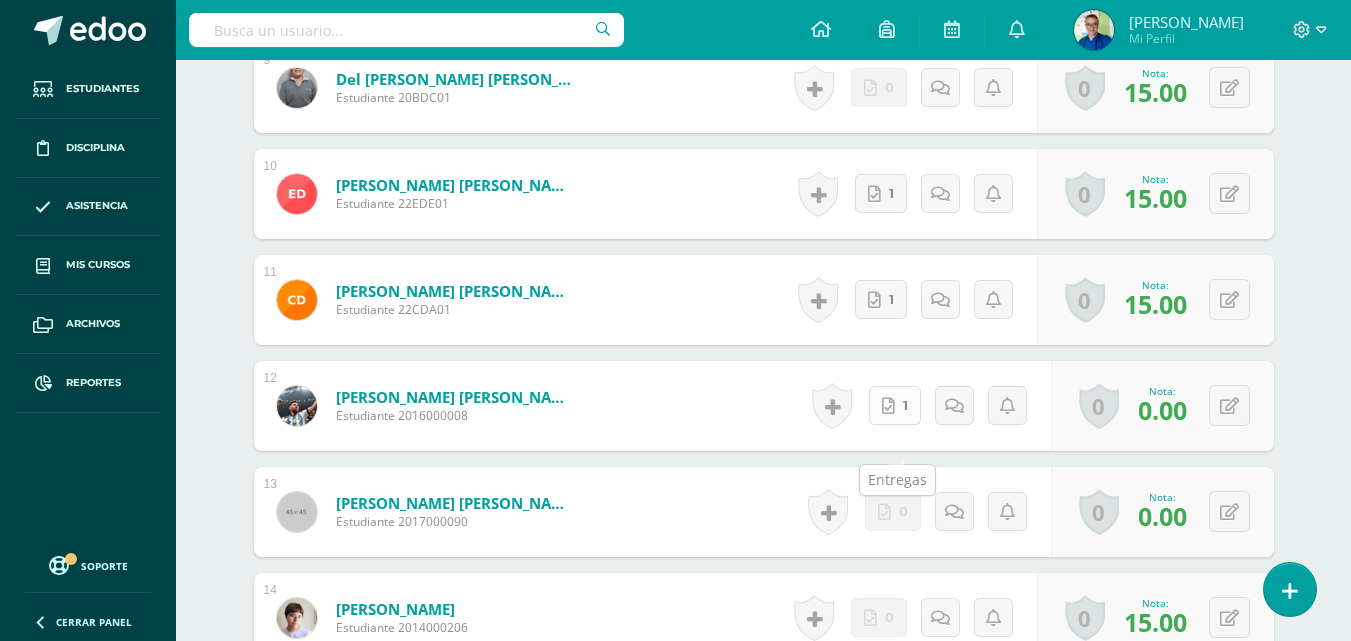 click on "1" at bounding box center (895, 405) 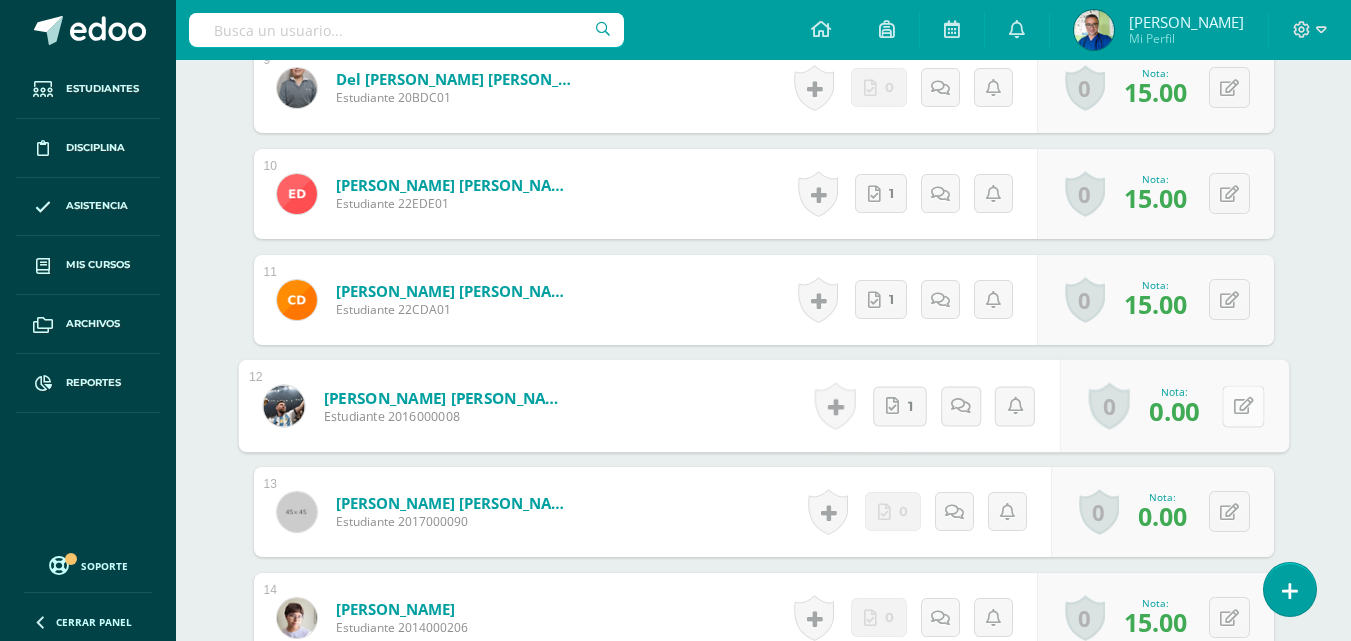 click at bounding box center [1243, 405] 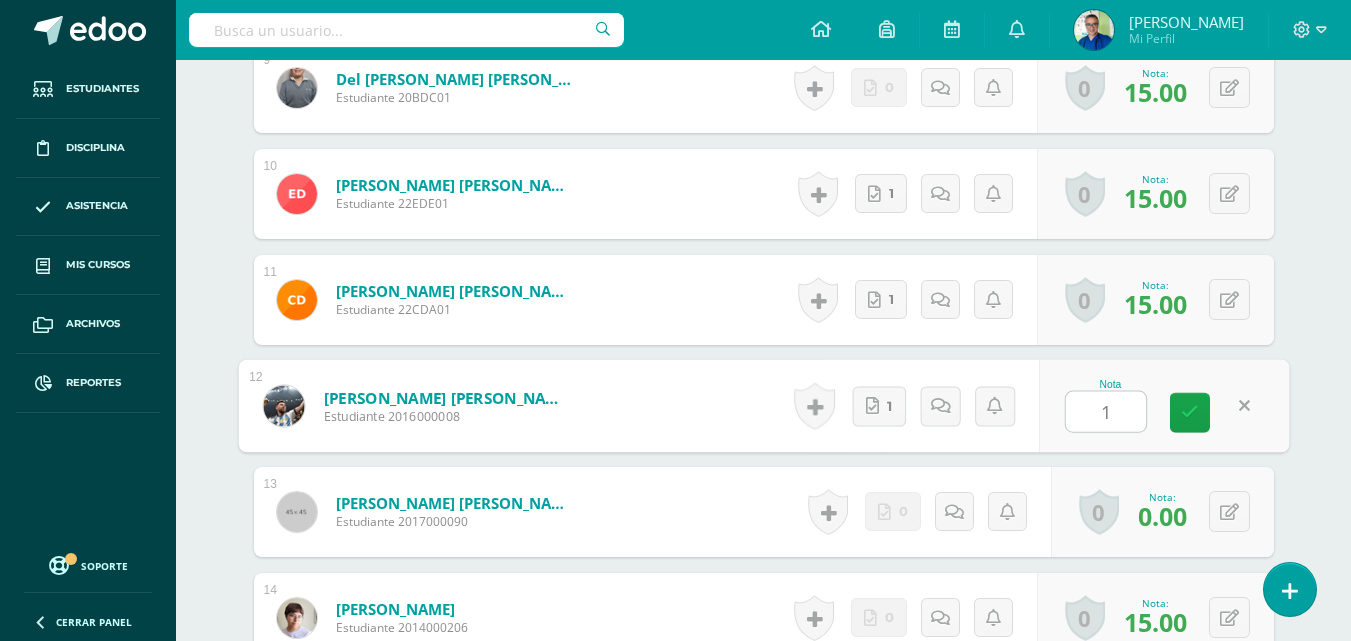 type on "15" 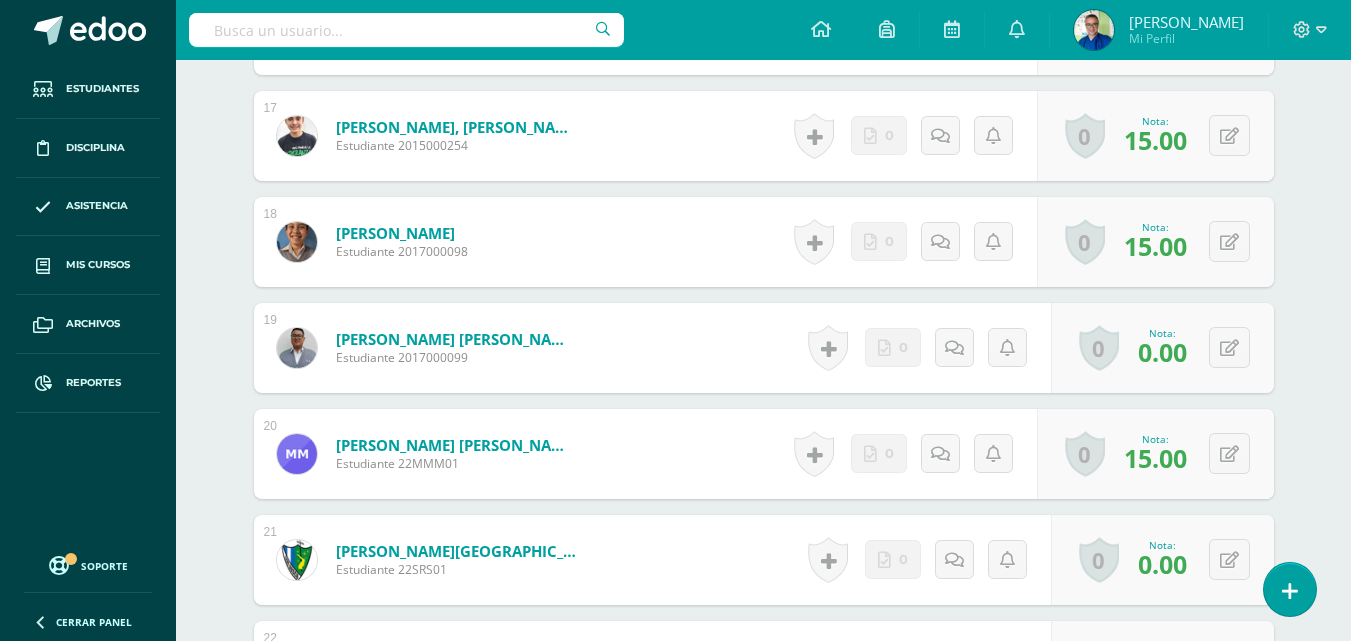 scroll, scrollTop: 2600, scrollLeft: 0, axis: vertical 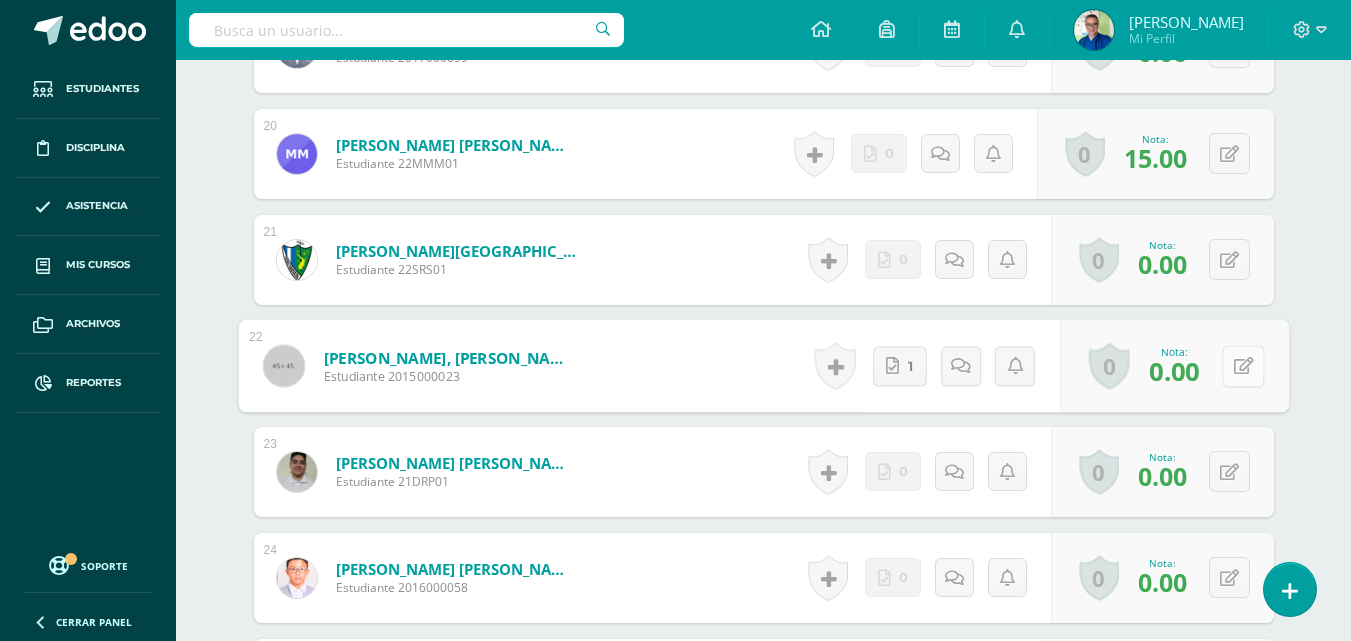 click at bounding box center (1243, 366) 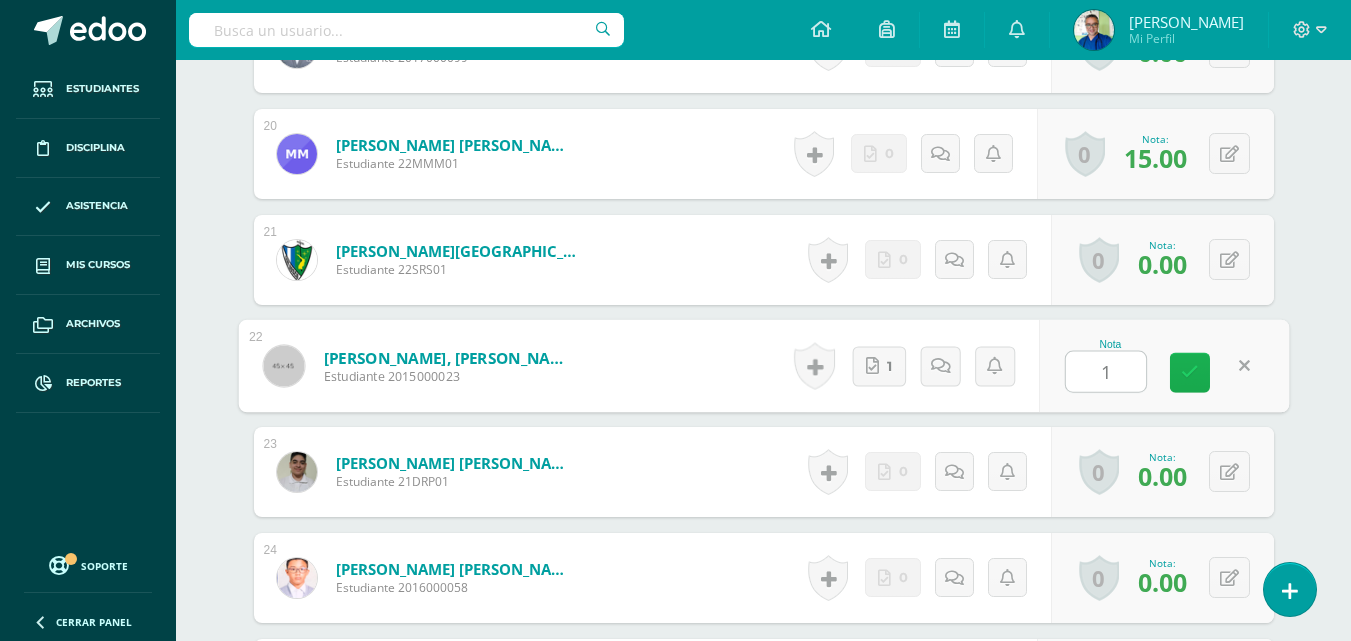 type on "15" 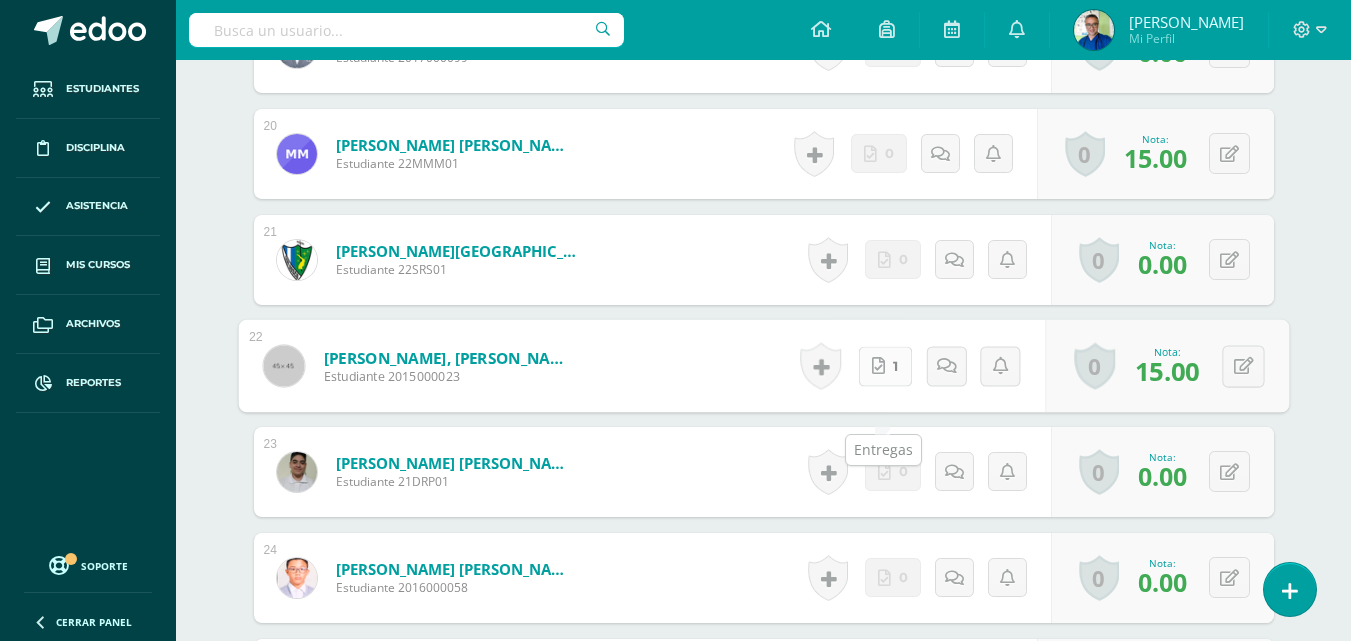 click on "1" at bounding box center [885, 366] 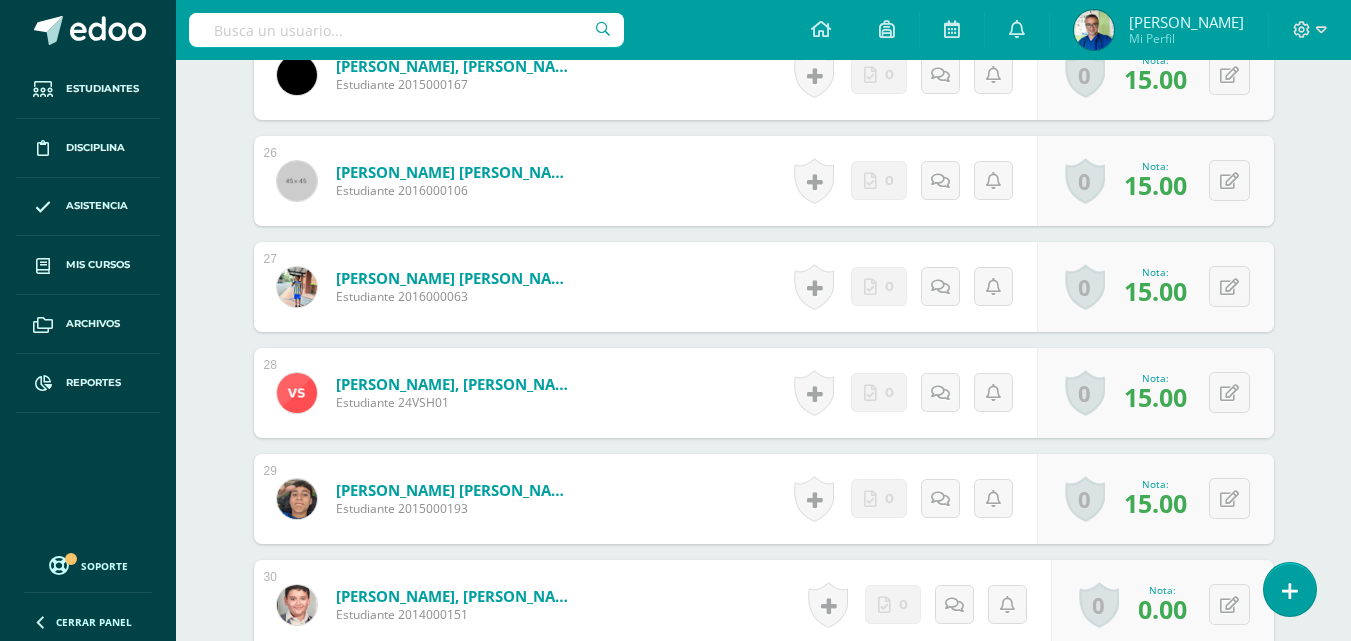 scroll, scrollTop: 3109, scrollLeft: 0, axis: vertical 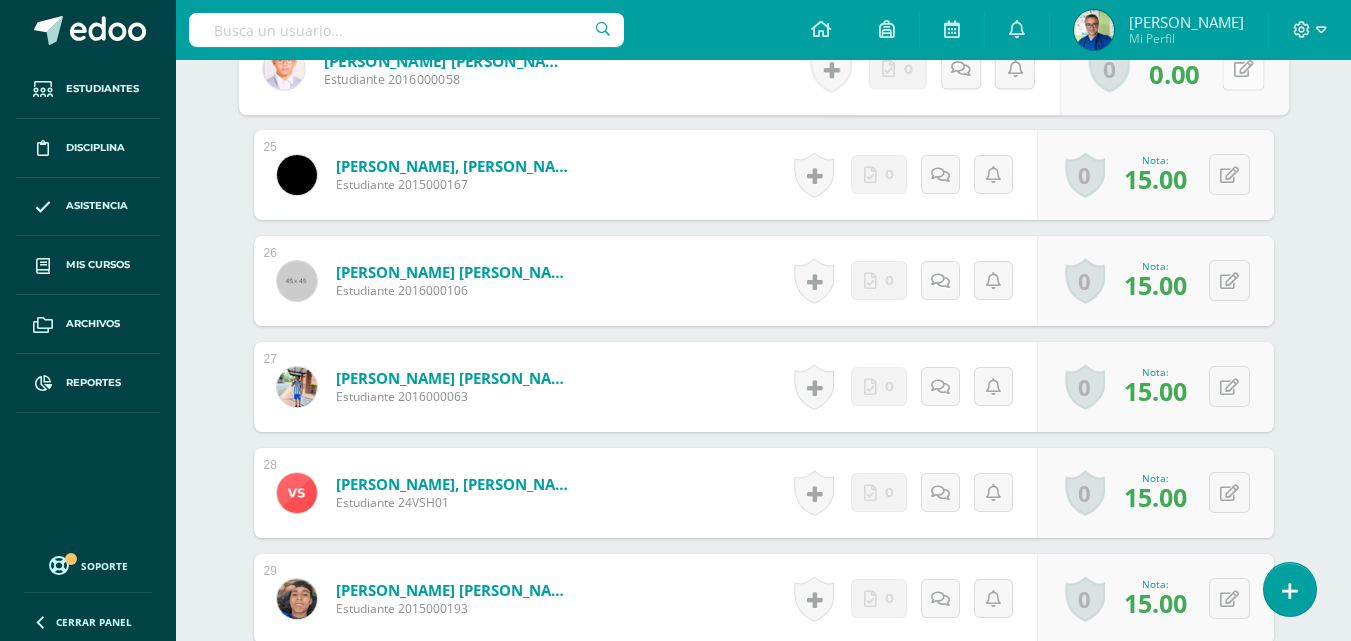 click at bounding box center (1243, 69) 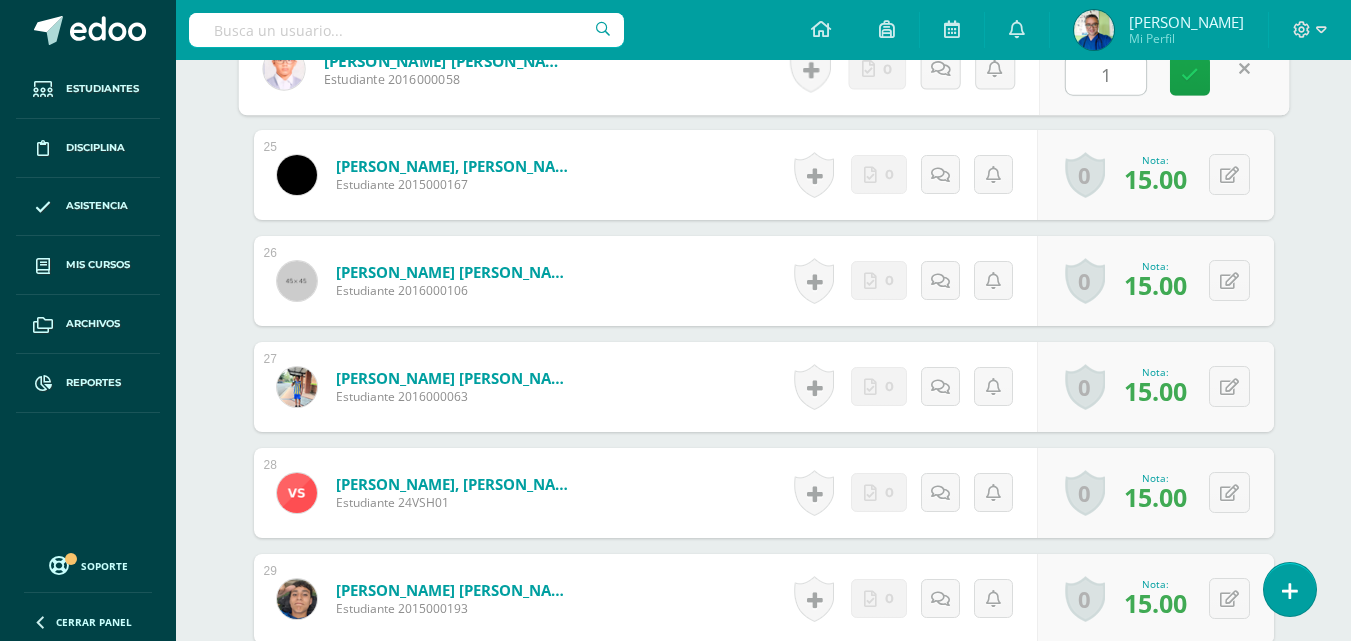 type on "15" 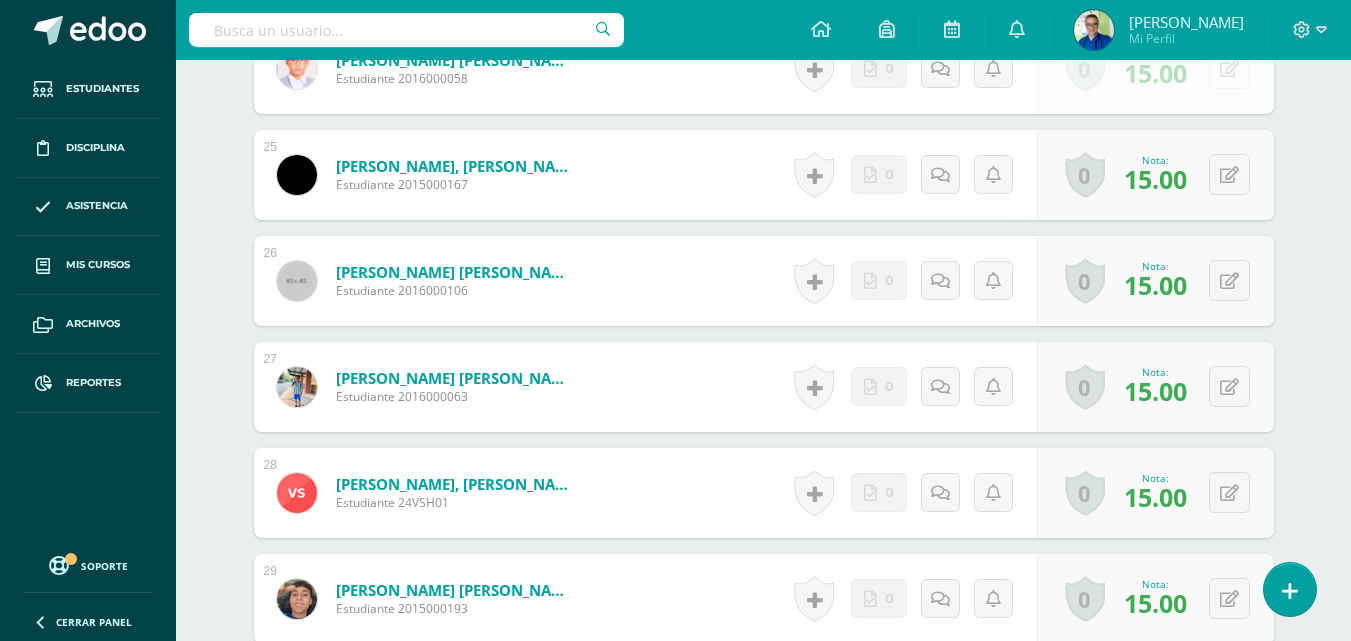 click on "Nota:
15.00" at bounding box center [1155, 68] 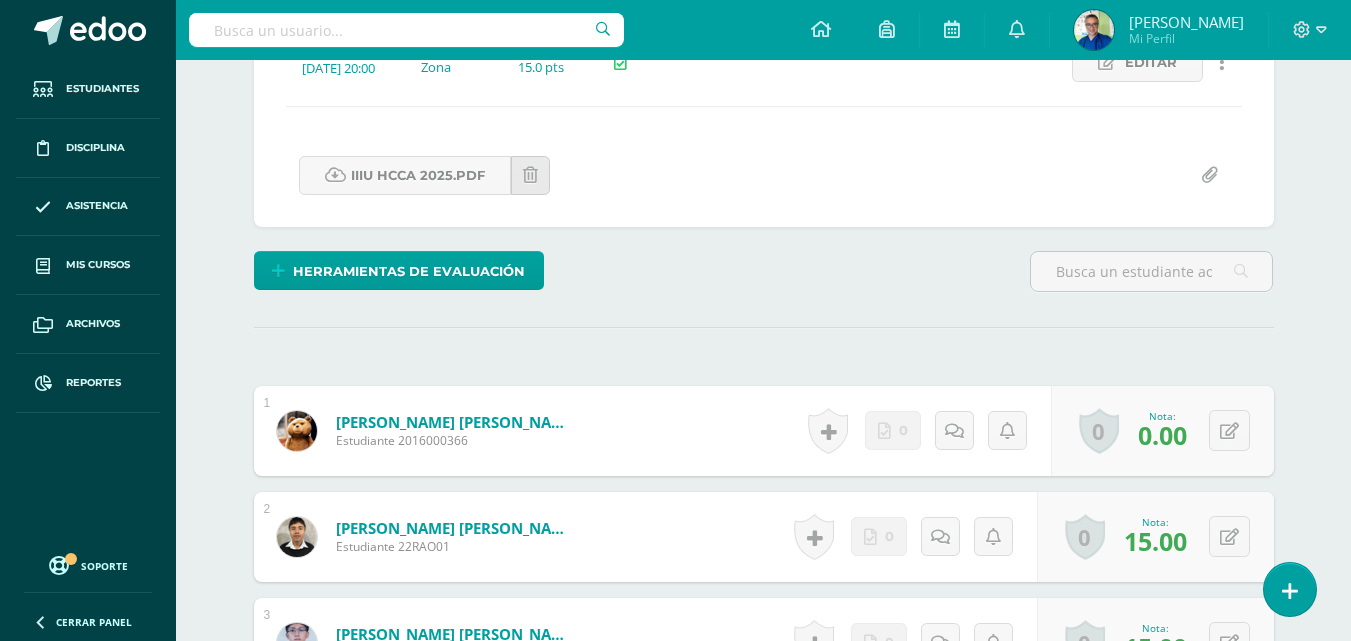 scroll, scrollTop: 0, scrollLeft: 0, axis: both 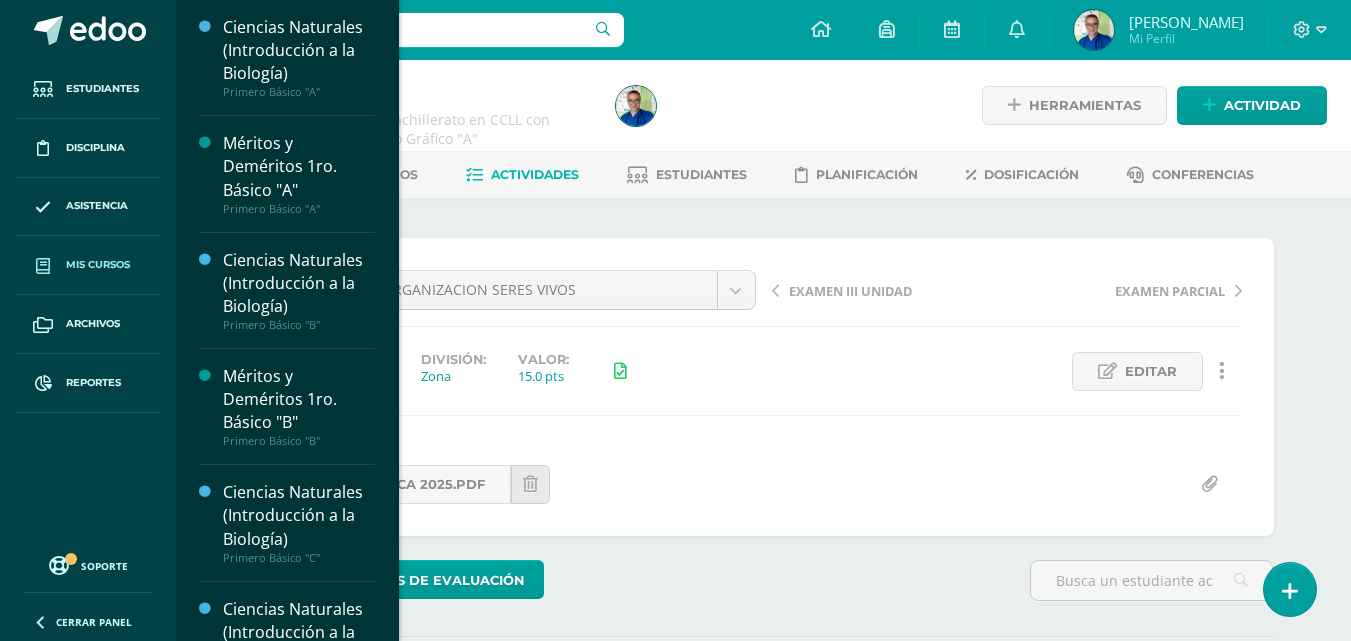 click on "Mis cursos" at bounding box center (88, 265) 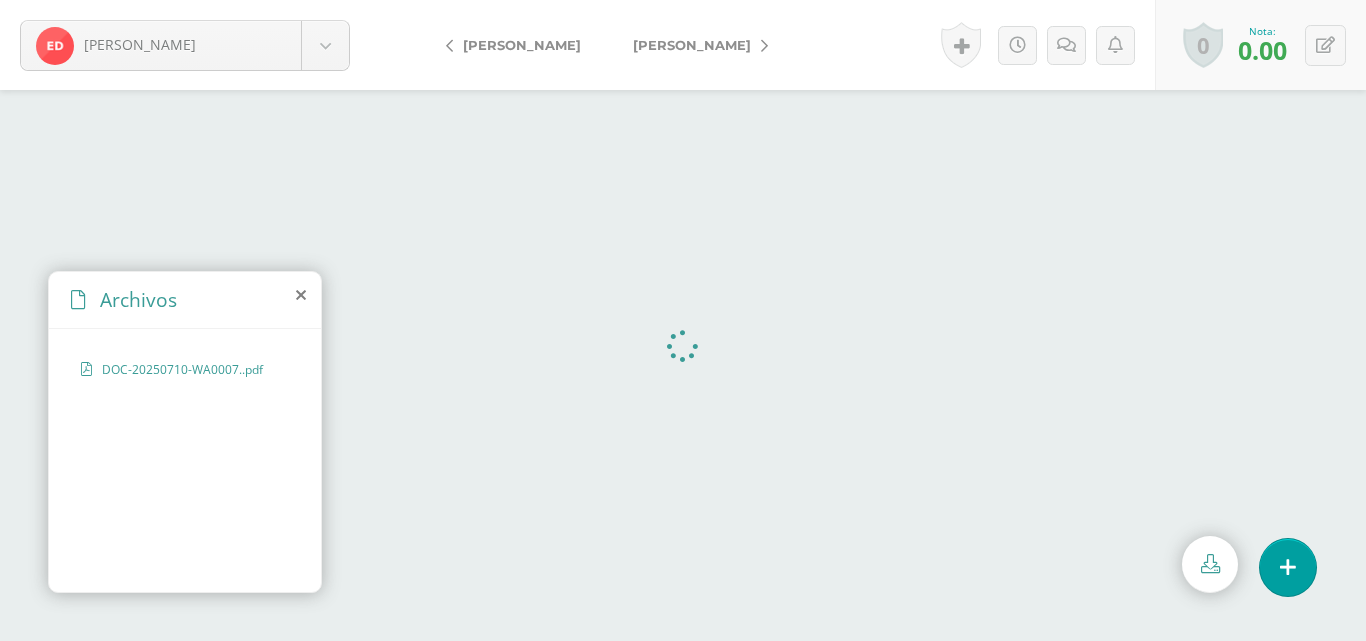 scroll, scrollTop: 0, scrollLeft: 0, axis: both 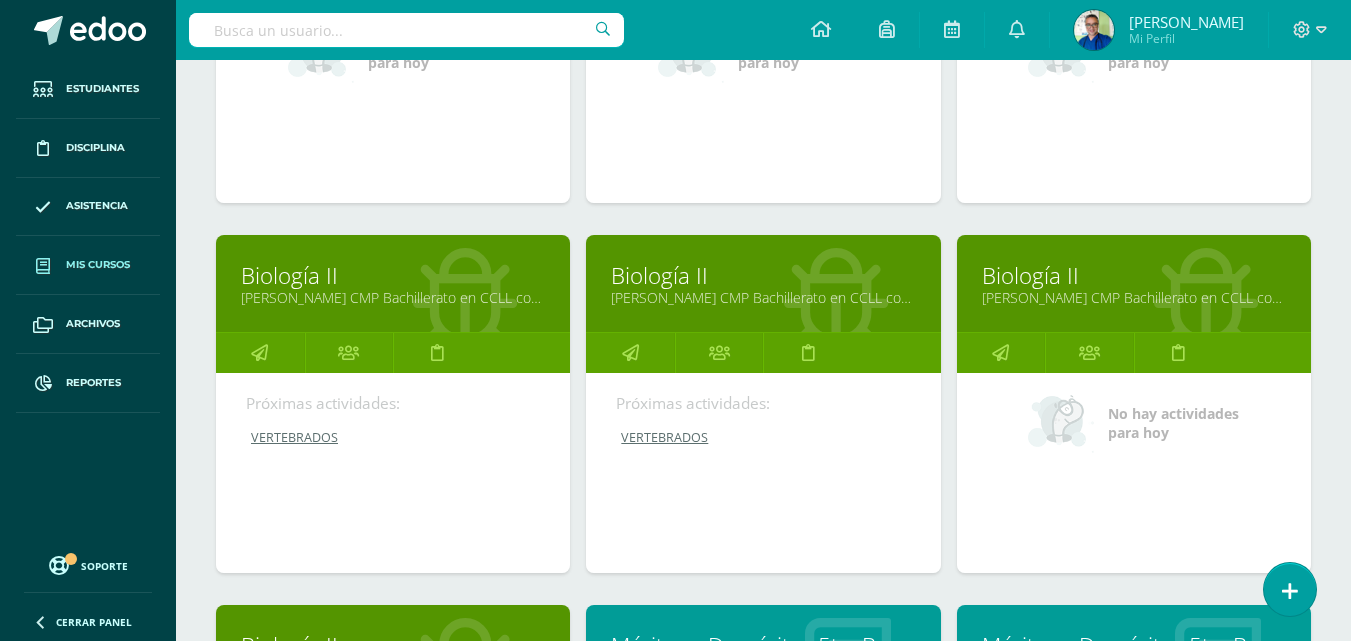 click on "Quinto Bachillerato CMP Bachillerato en CCLL con Orientación en Computación "B"" at bounding box center (763, 297) 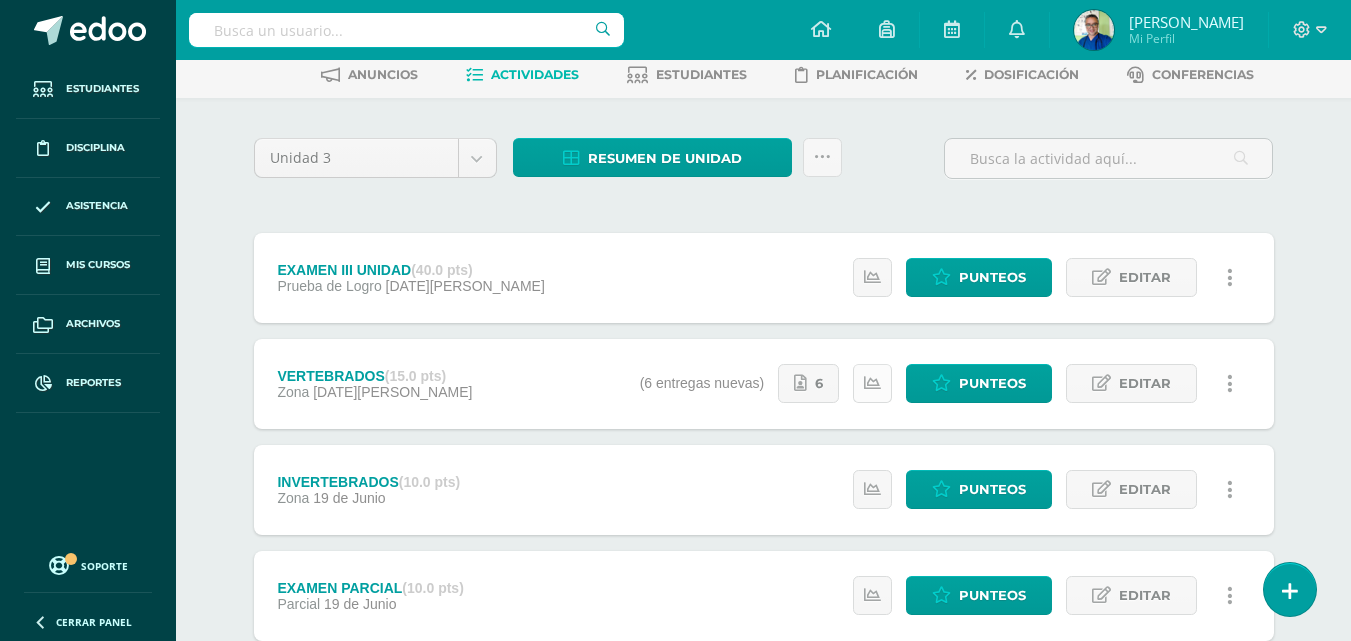 scroll, scrollTop: 300, scrollLeft: 0, axis: vertical 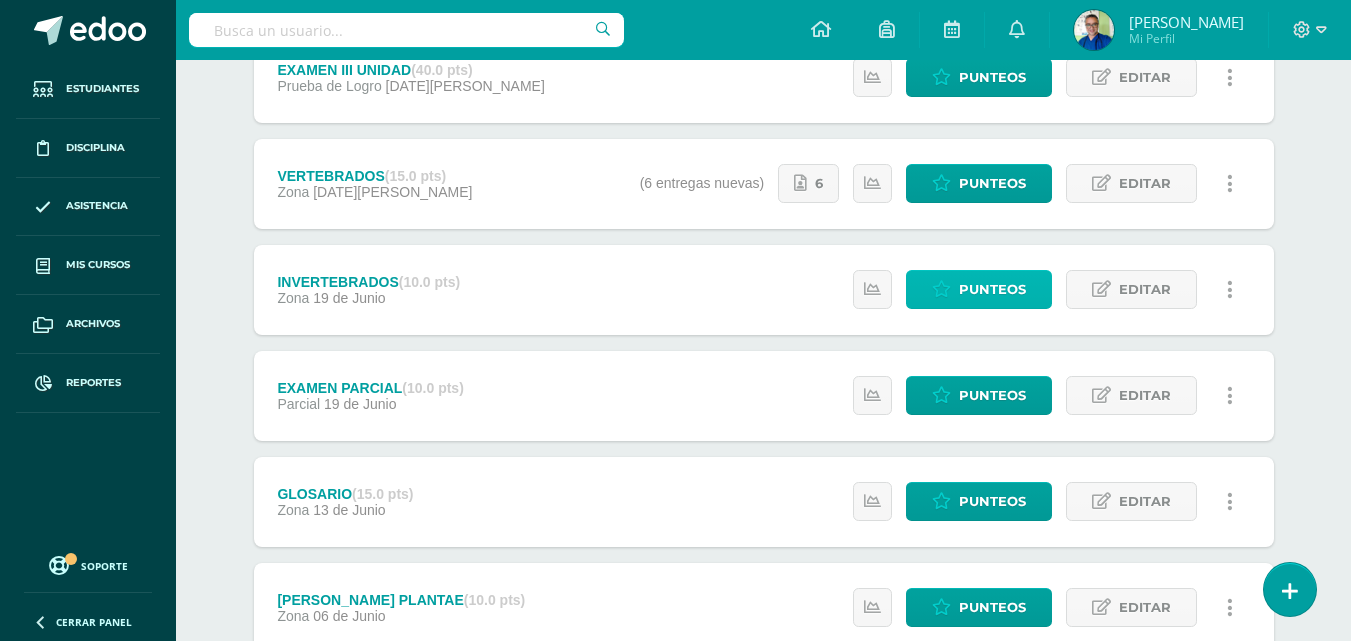 click on "Punteos" at bounding box center (979, 289) 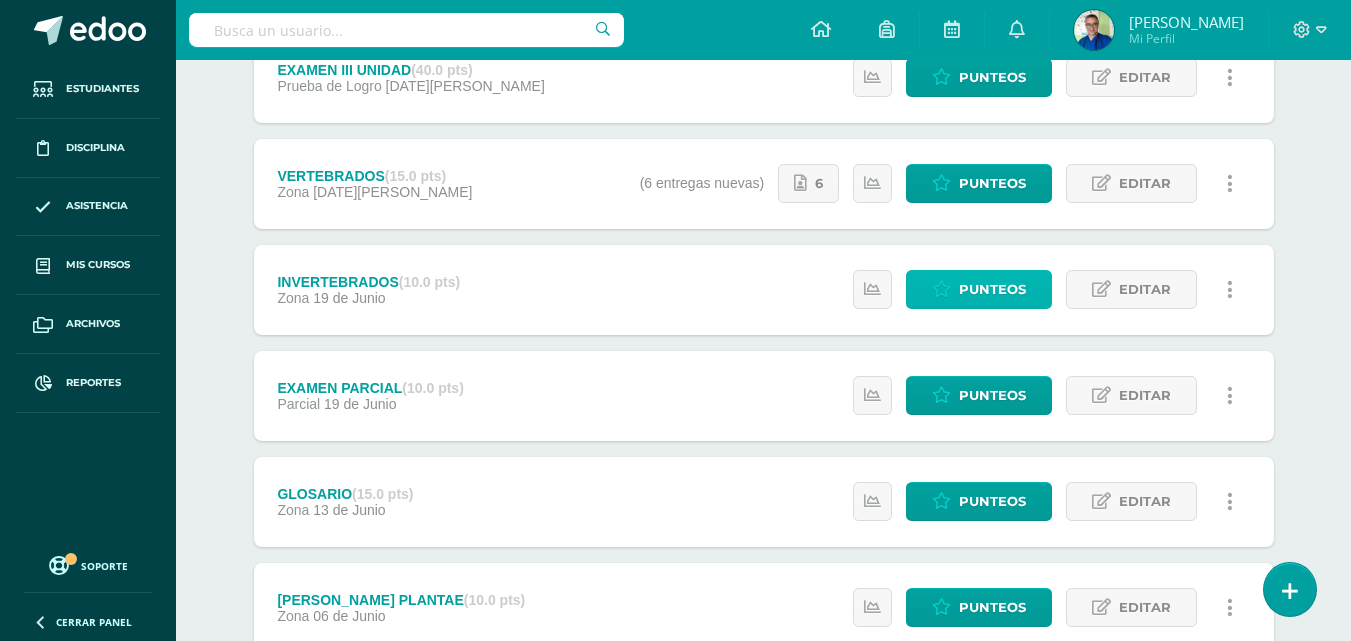 scroll, scrollTop: 0, scrollLeft: 0, axis: both 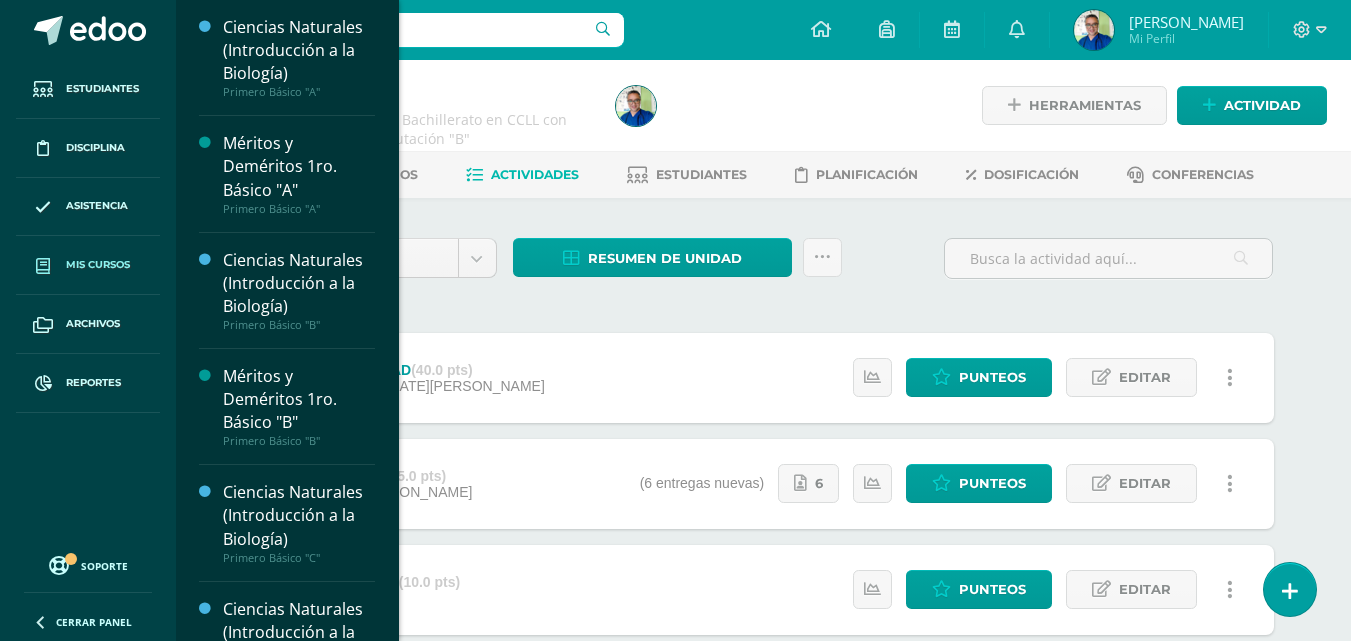 click on "Mis cursos" at bounding box center (98, 265) 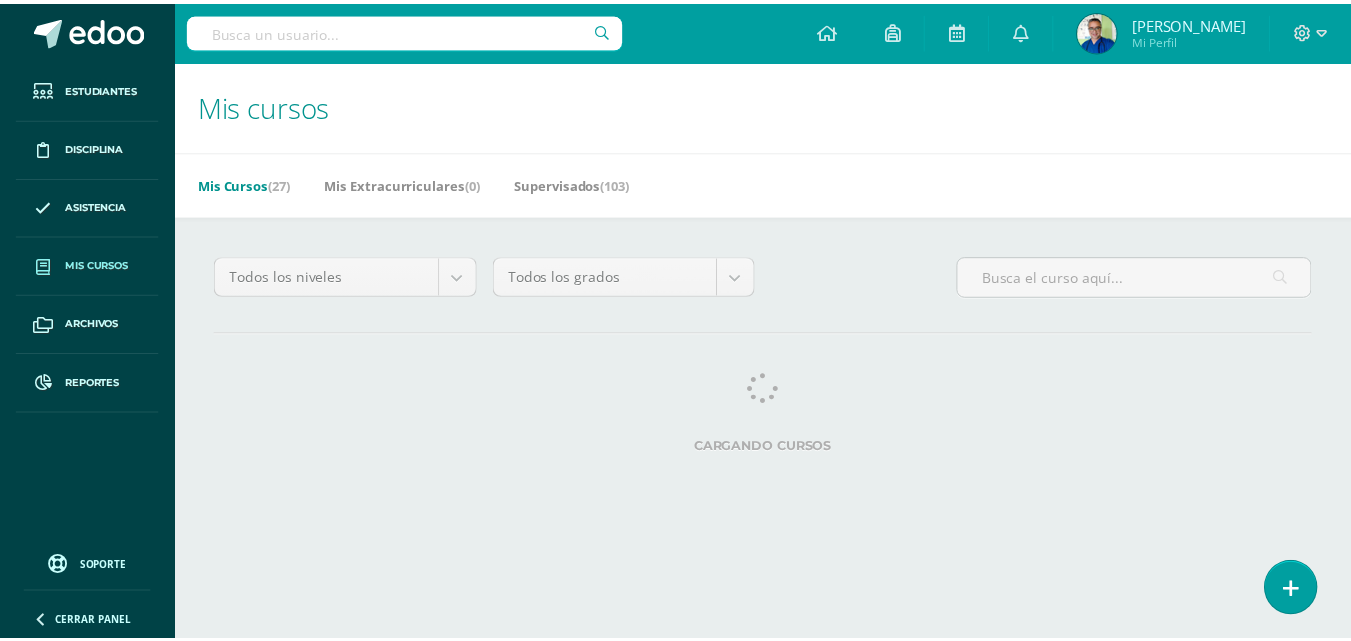scroll, scrollTop: 0, scrollLeft: 0, axis: both 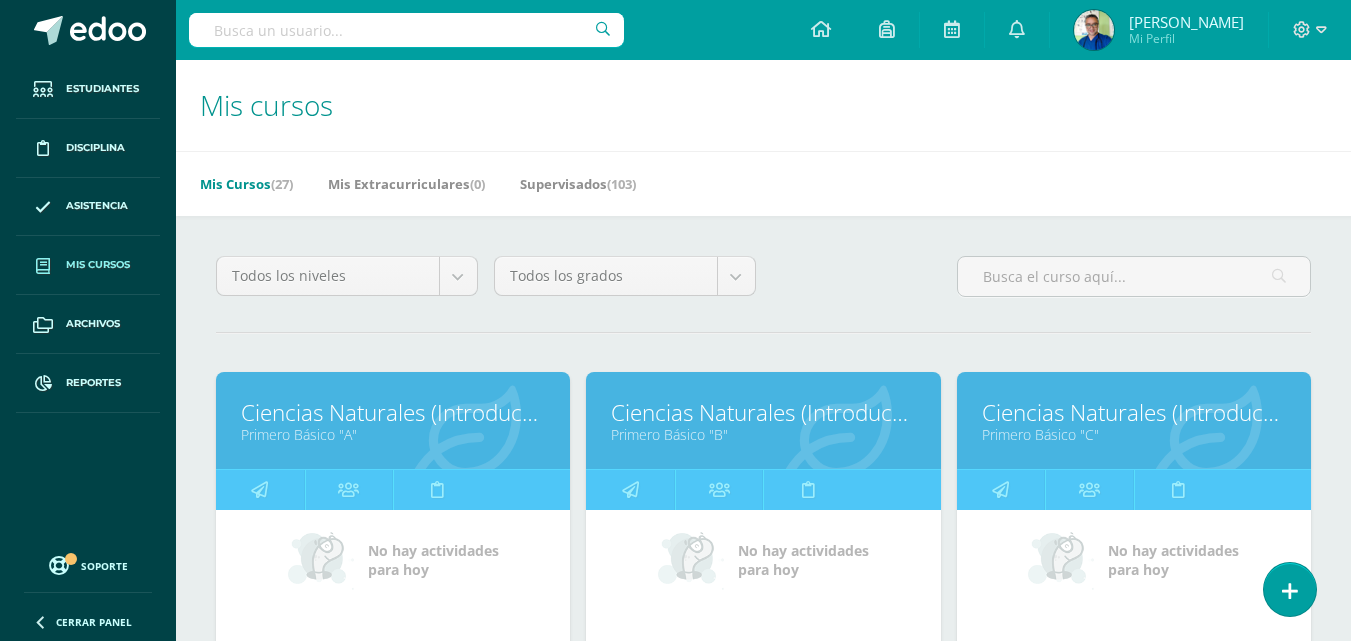 click on "Ciencias Naturales (Introducción a la Biología)" at bounding box center [1134, 412] 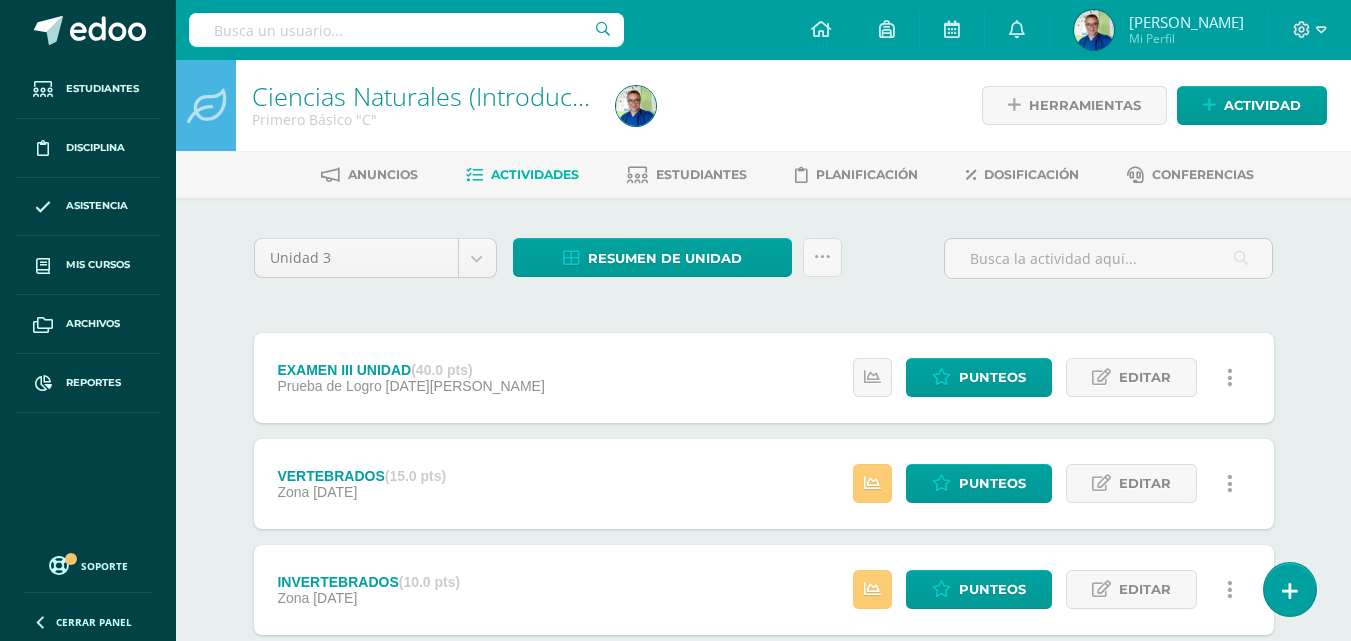 scroll, scrollTop: 200, scrollLeft: 0, axis: vertical 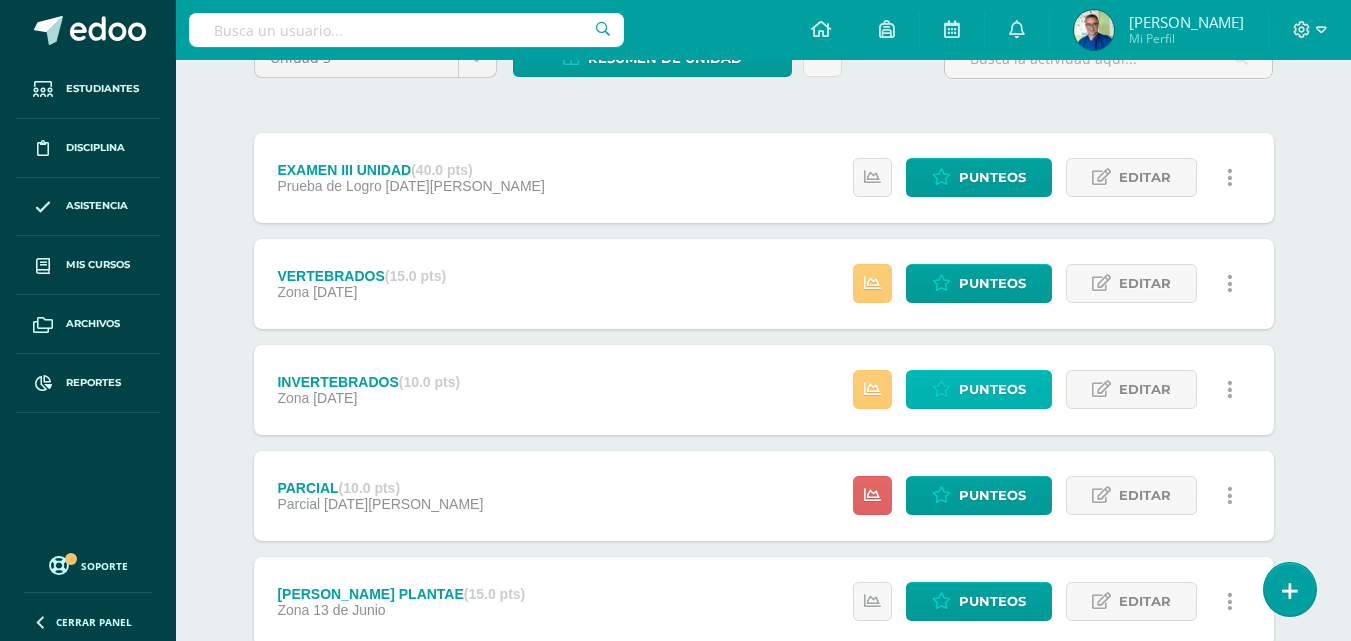 click at bounding box center (941, 389) 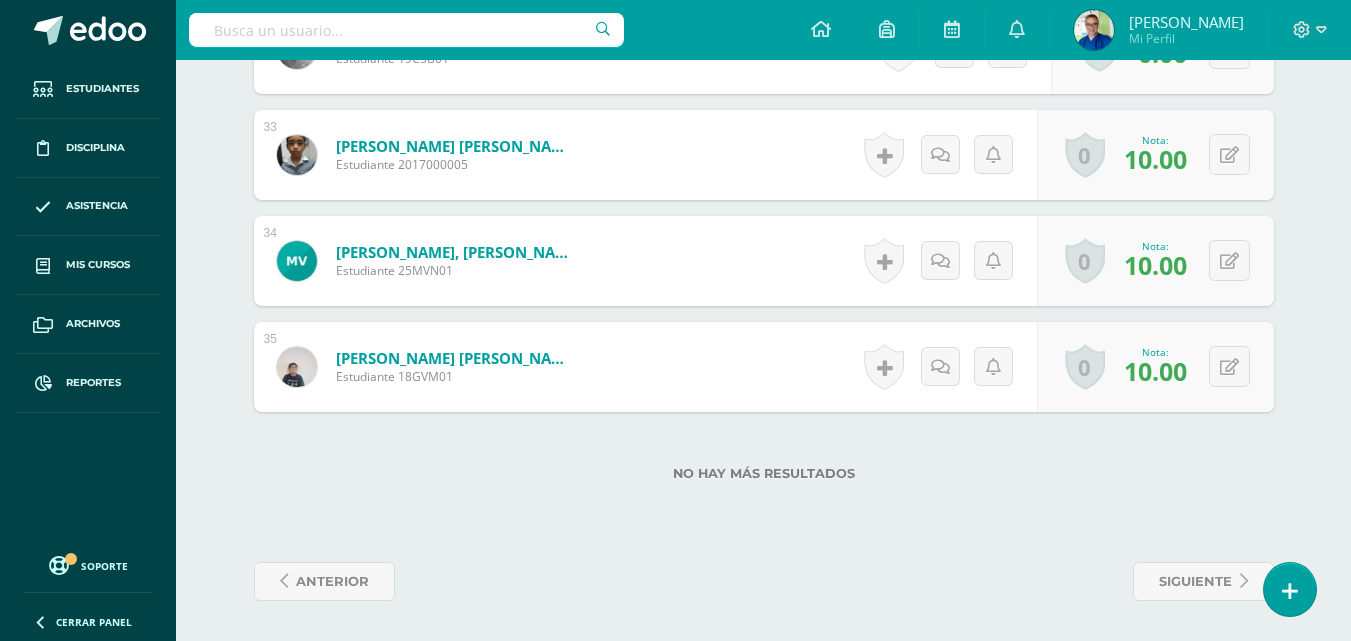 scroll, scrollTop: 3937, scrollLeft: 0, axis: vertical 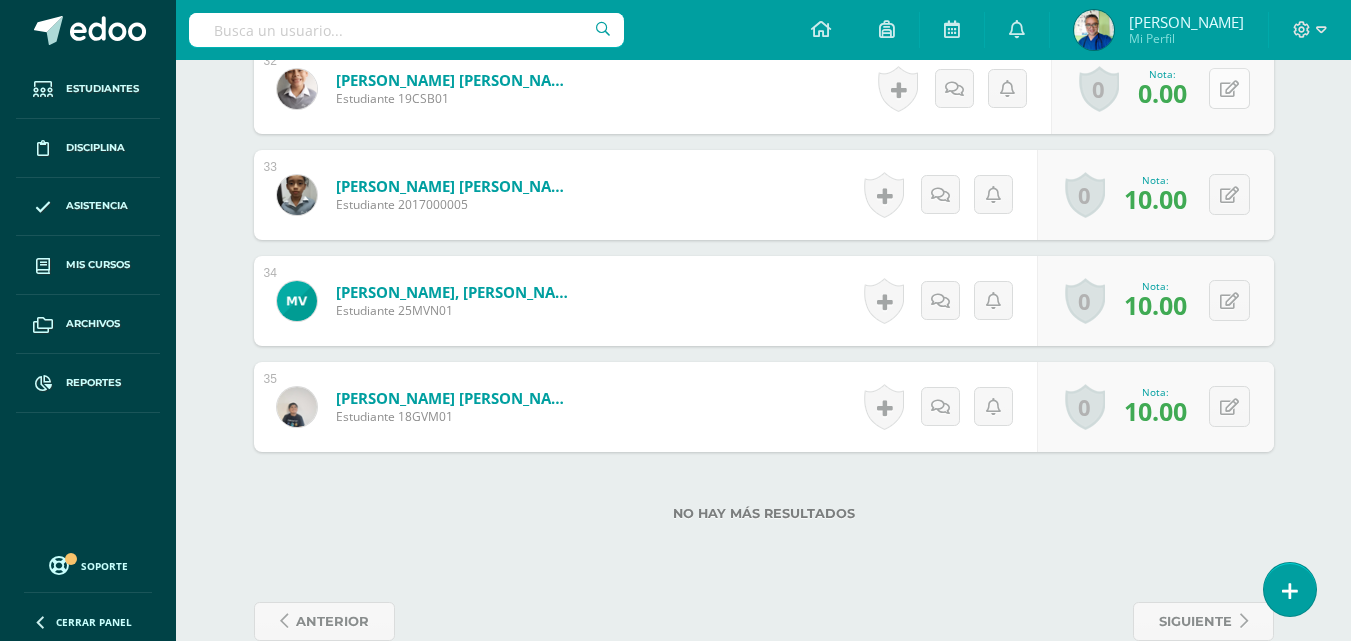 click at bounding box center (1229, 89) 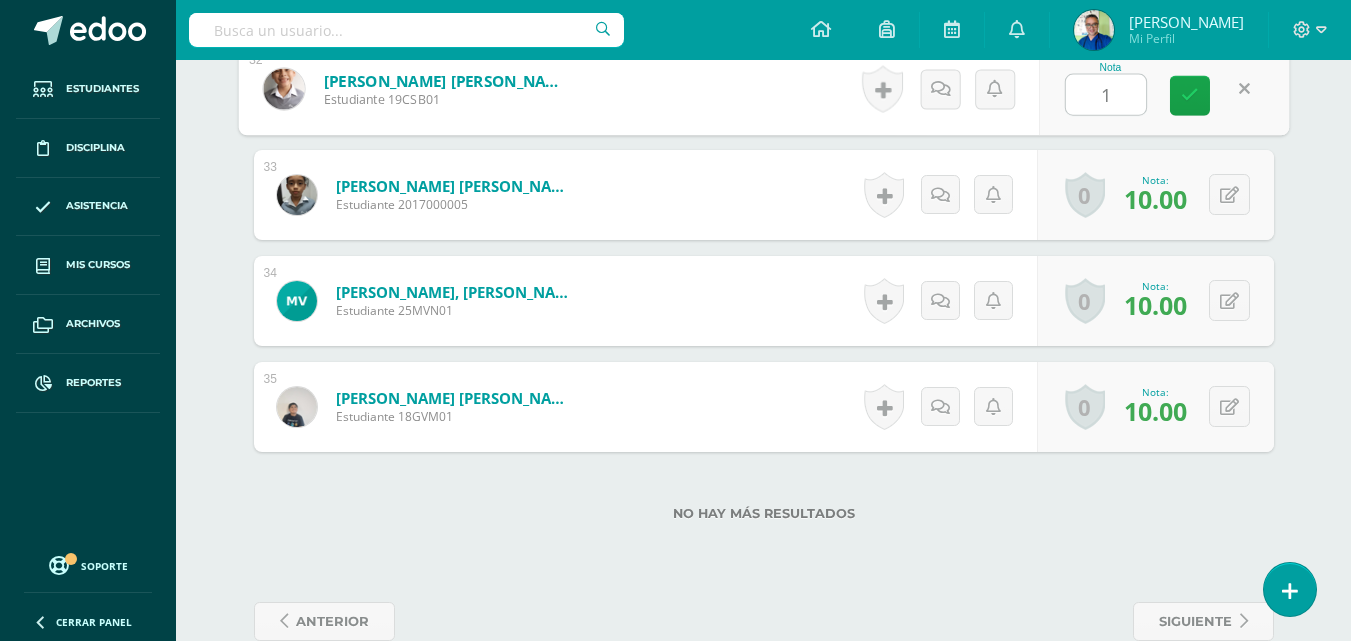 type on "10" 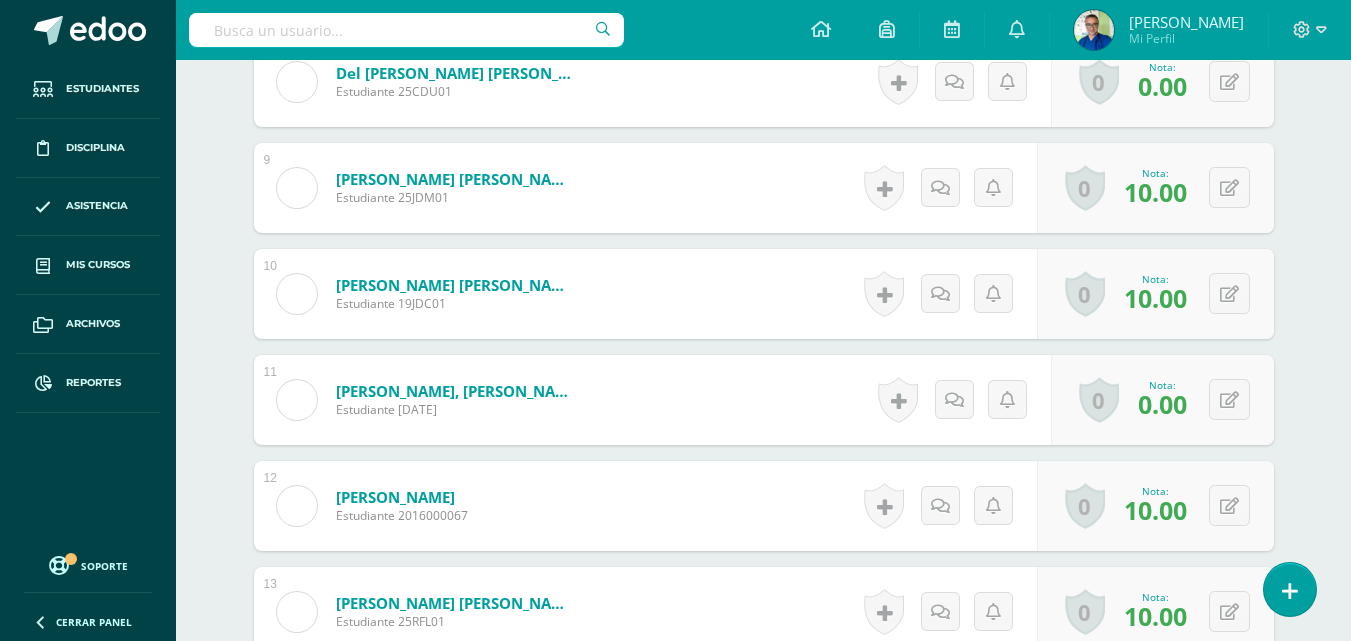 scroll, scrollTop: 1300, scrollLeft: 0, axis: vertical 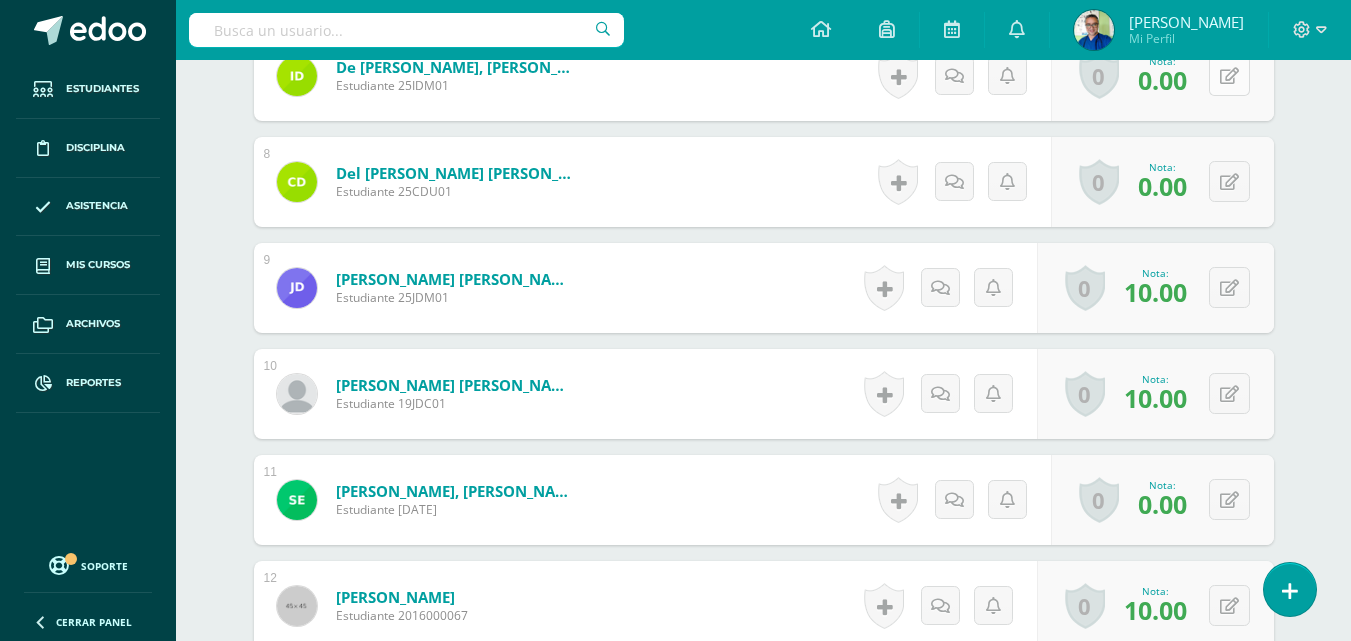click at bounding box center (1229, 75) 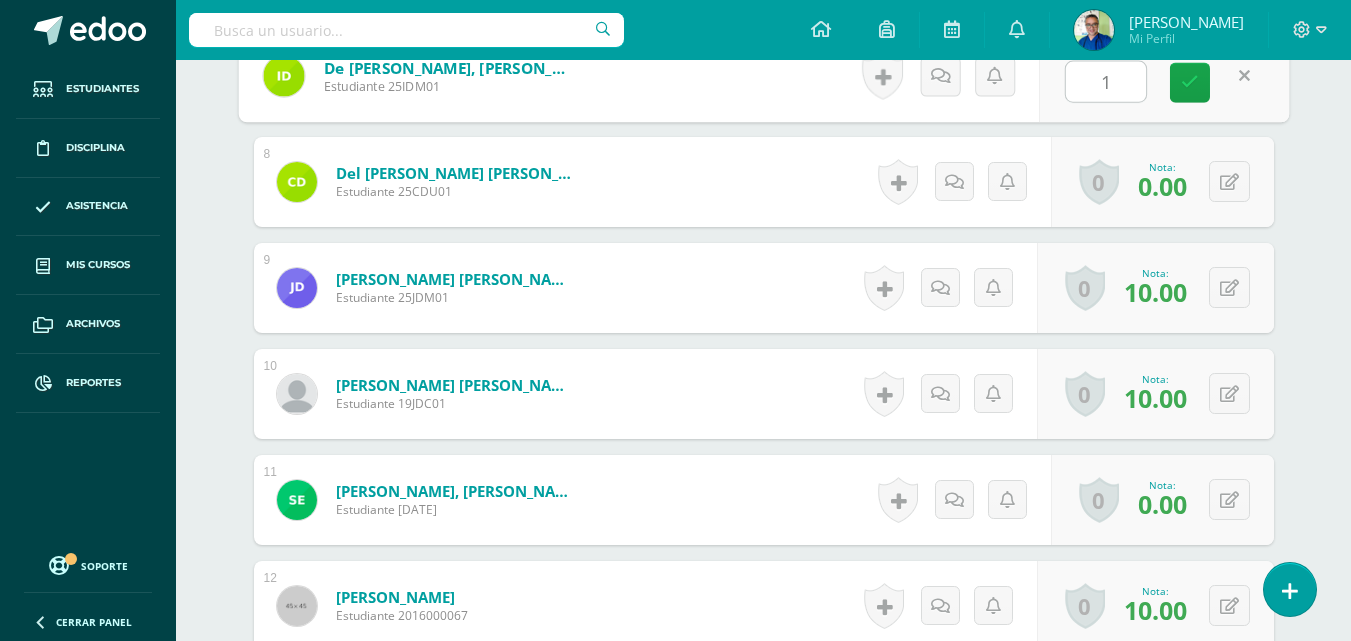 type on "10" 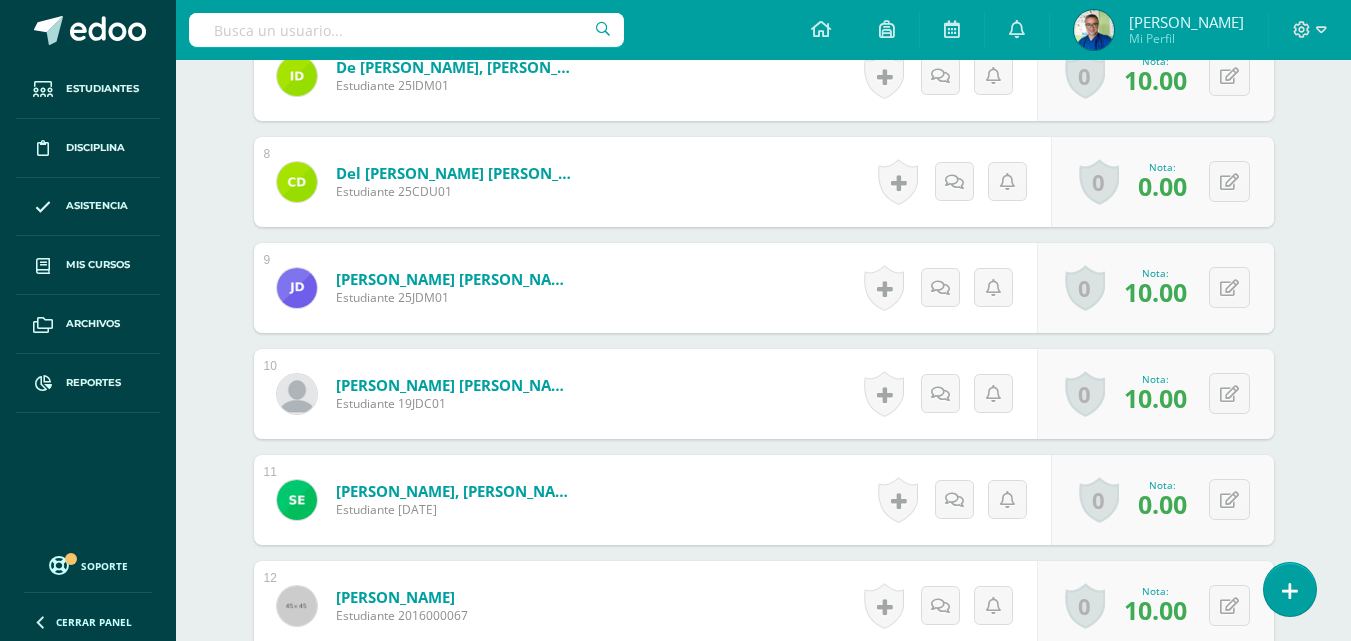 scroll, scrollTop: 1100, scrollLeft: 0, axis: vertical 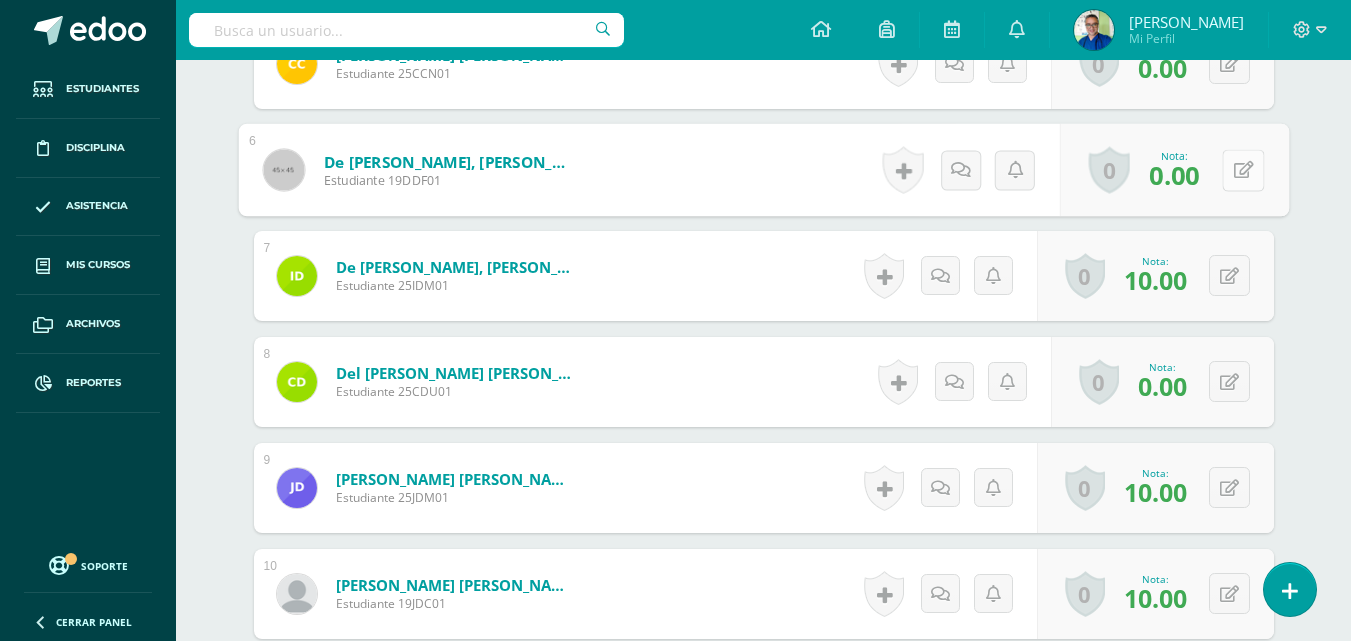 click at bounding box center [1243, 170] 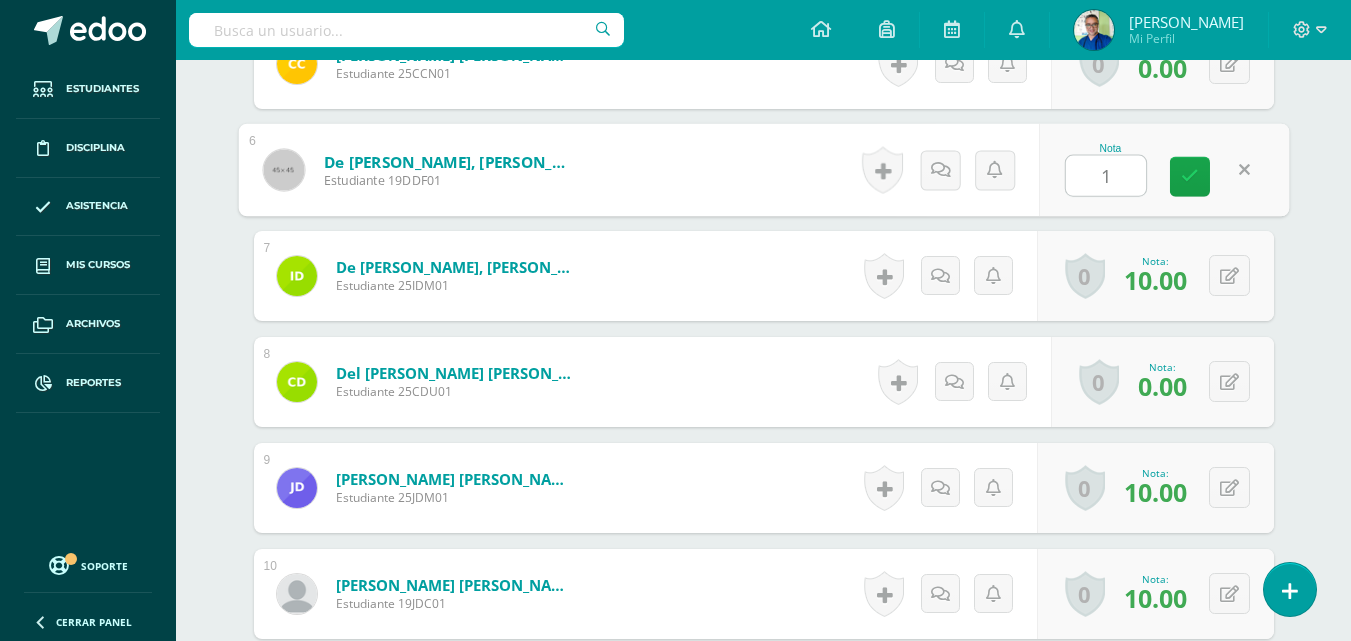 type on "10" 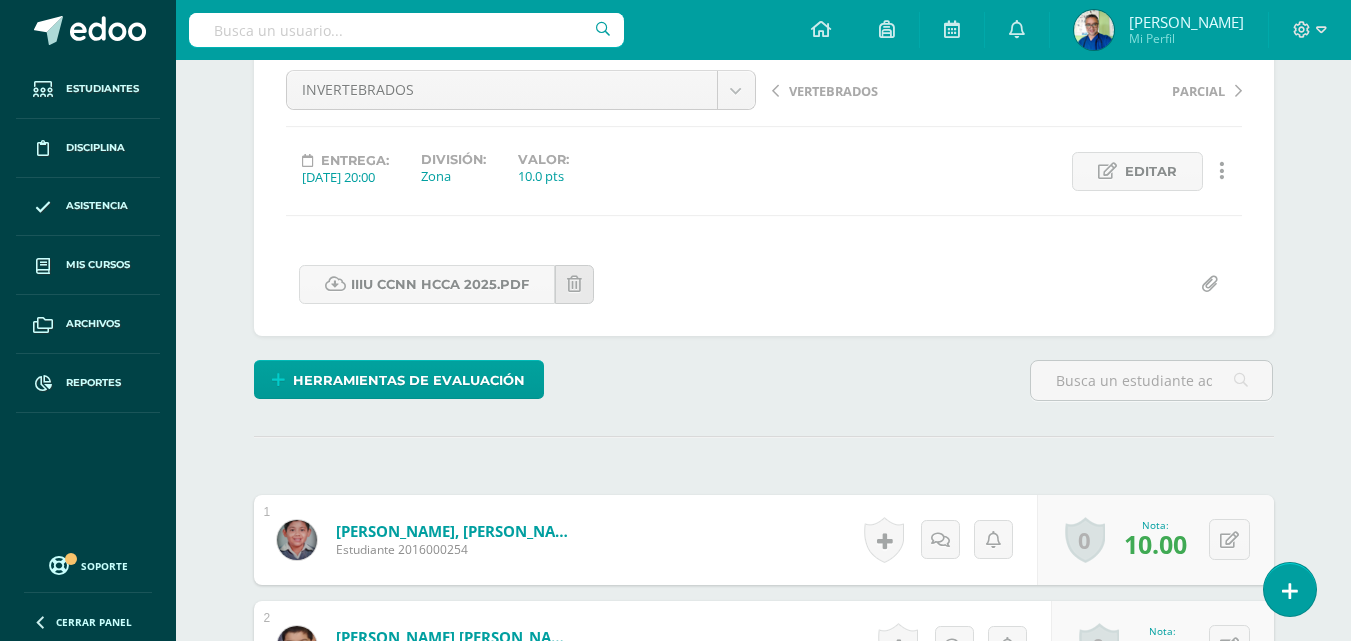scroll, scrollTop: 500, scrollLeft: 0, axis: vertical 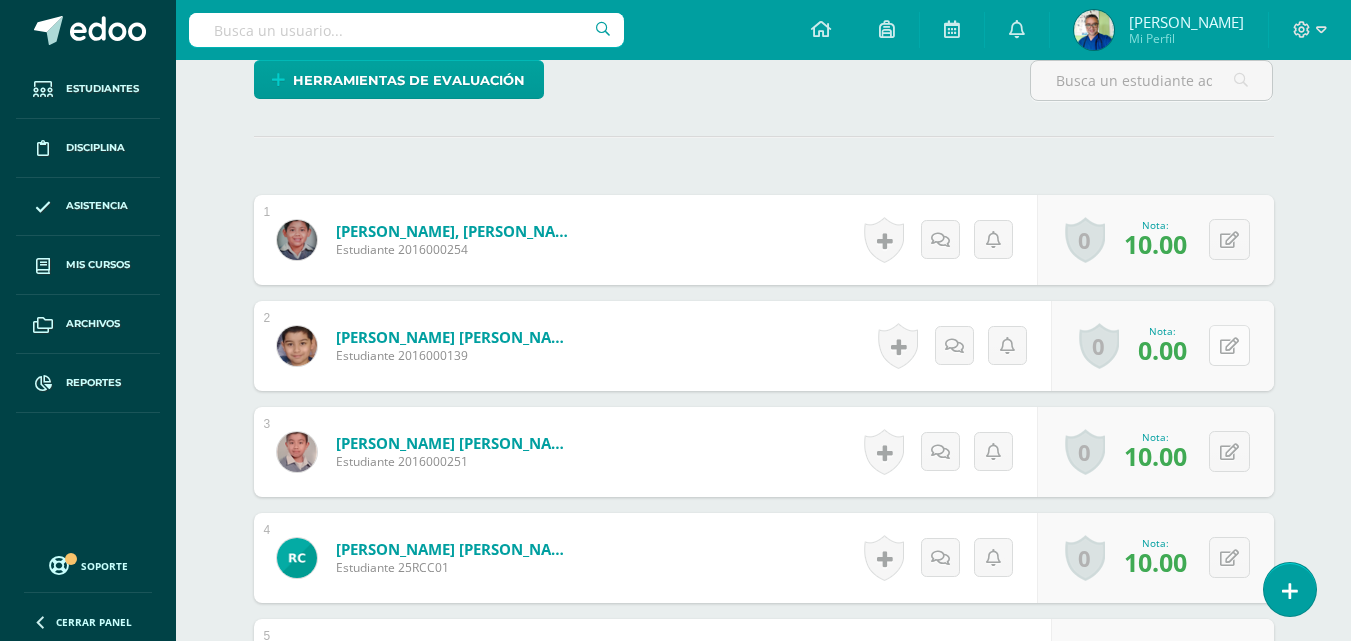 click at bounding box center [1229, 346] 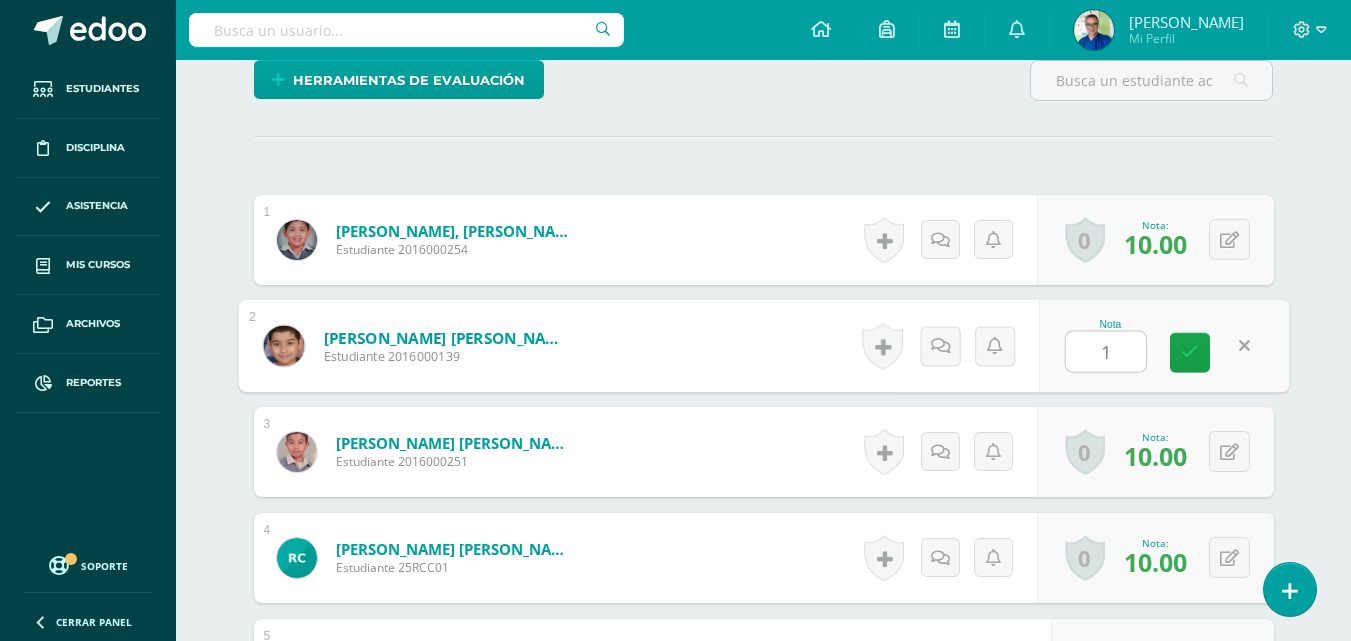 type on "10" 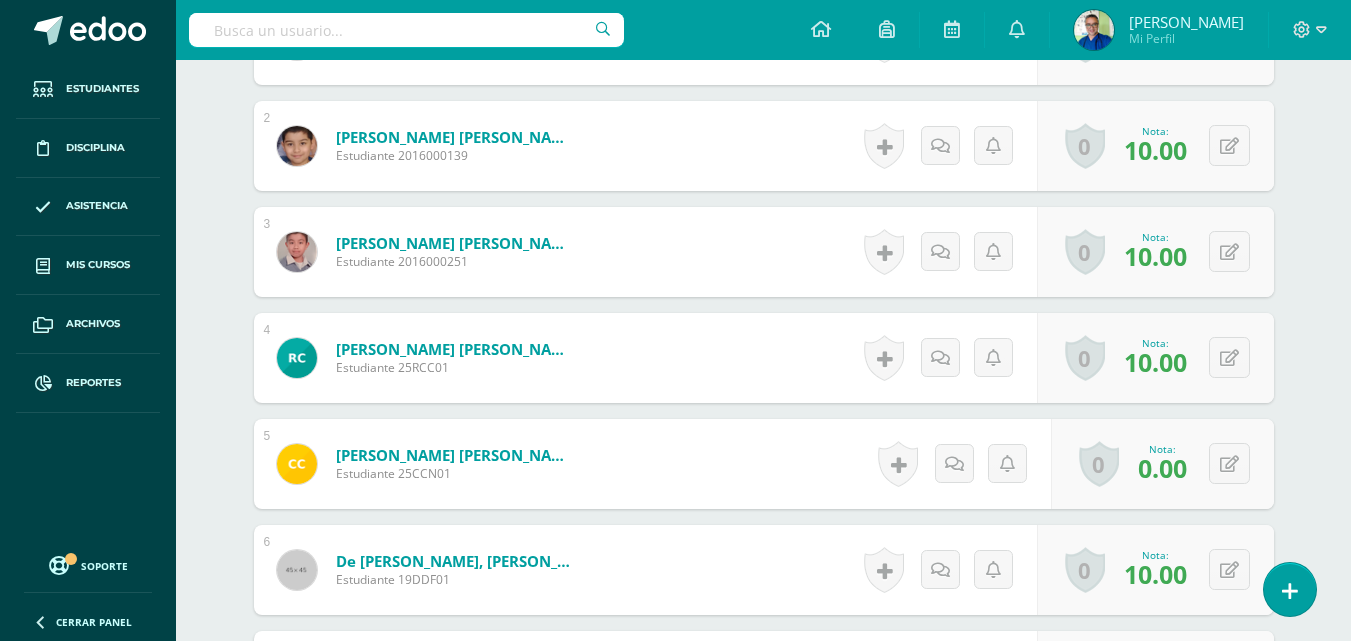 scroll, scrollTop: 900, scrollLeft: 0, axis: vertical 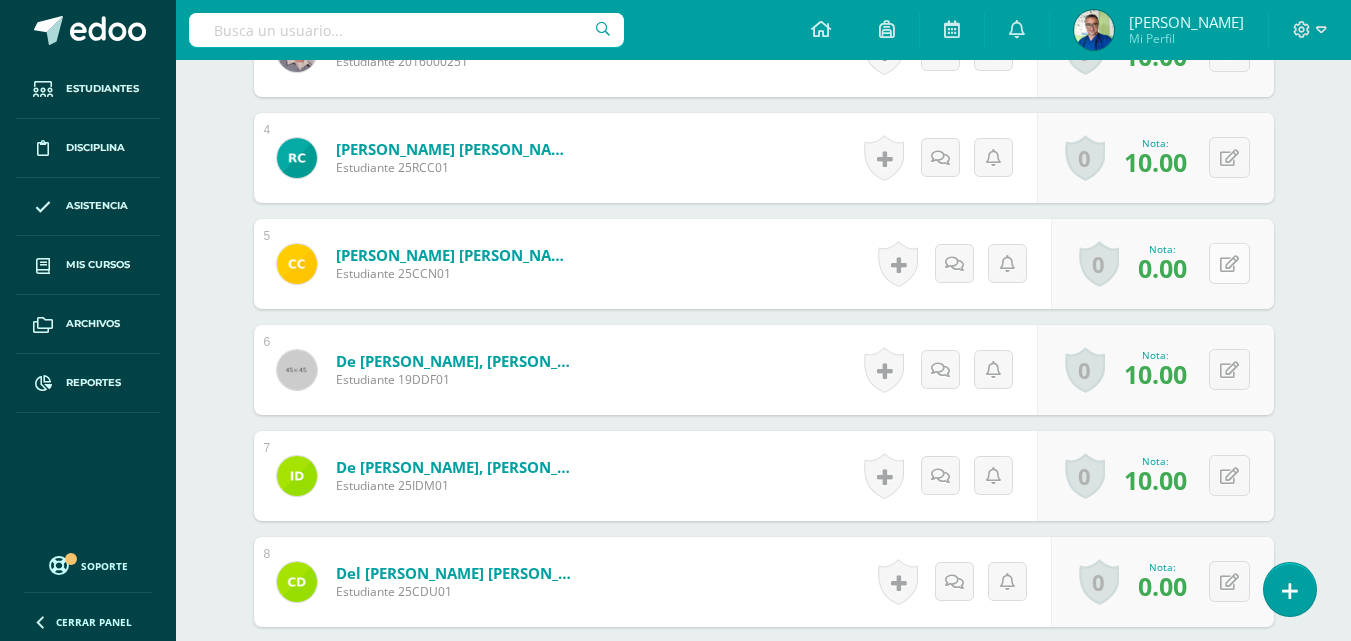 click at bounding box center (1229, 263) 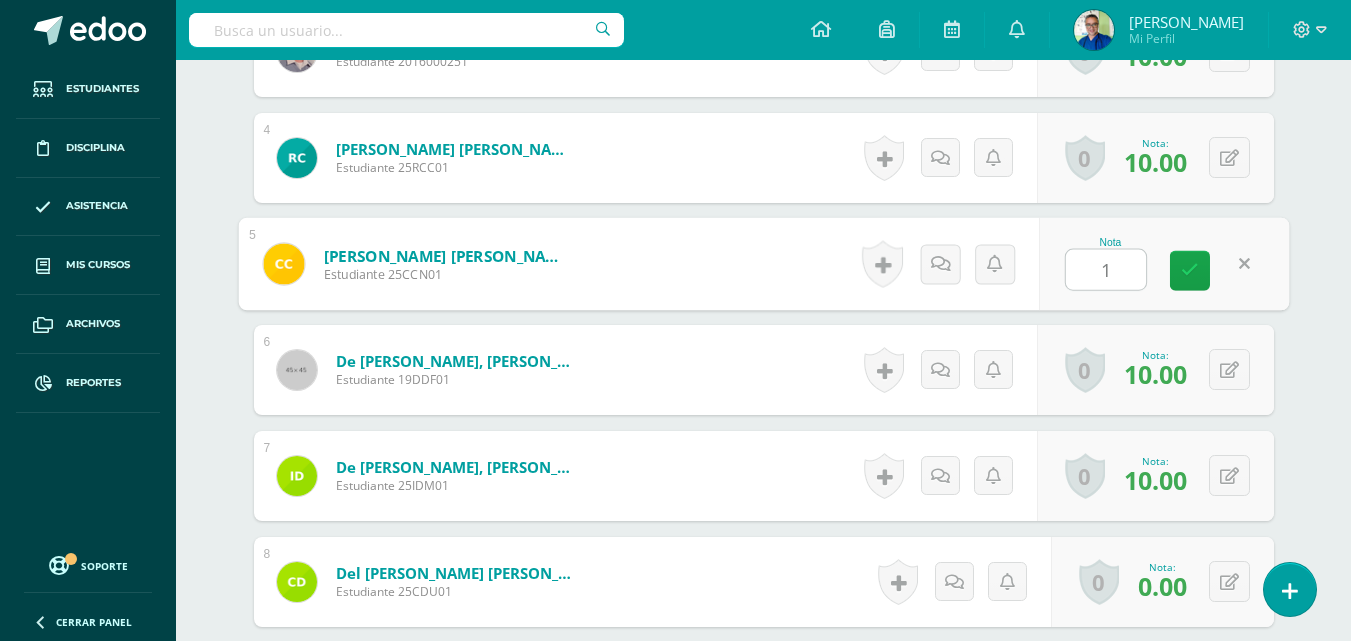 type on "10" 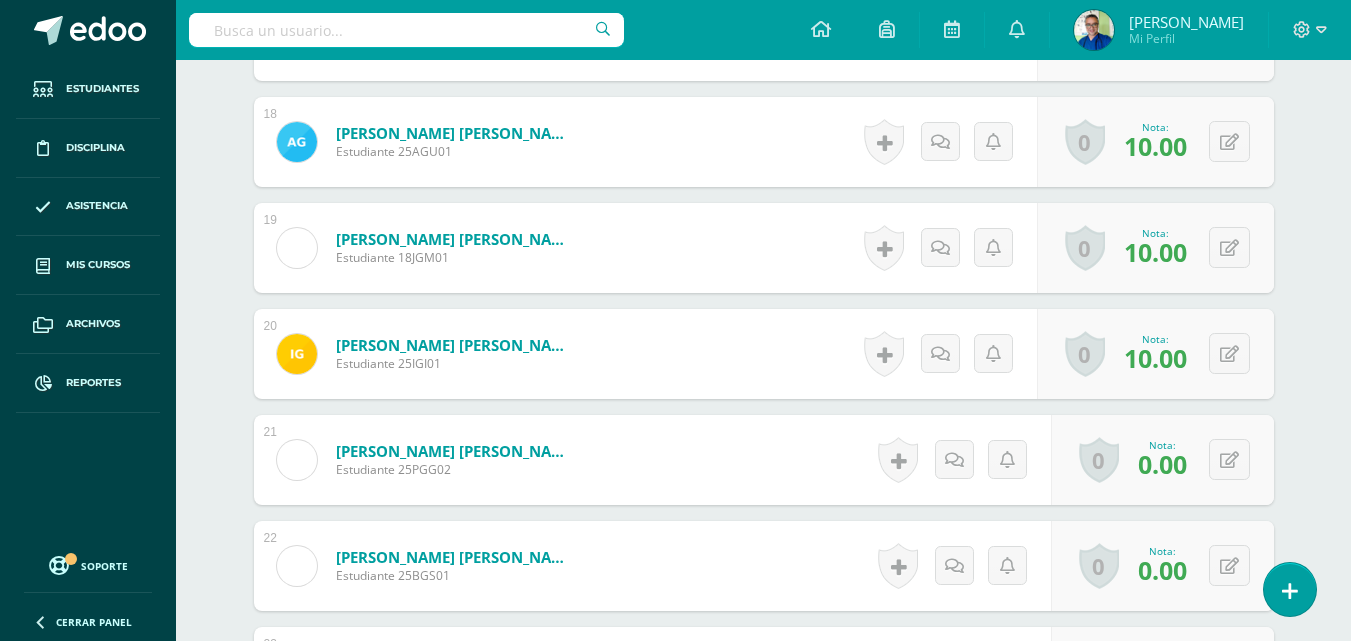 scroll, scrollTop: 2500, scrollLeft: 0, axis: vertical 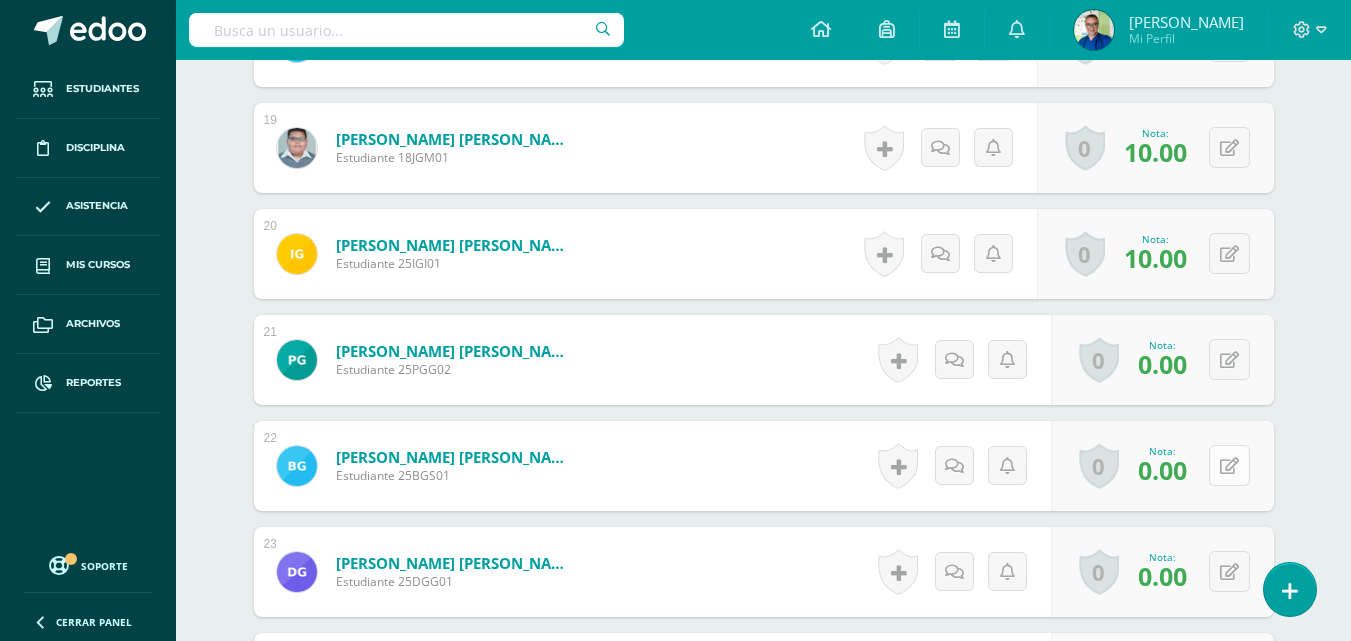 click at bounding box center (1229, 465) 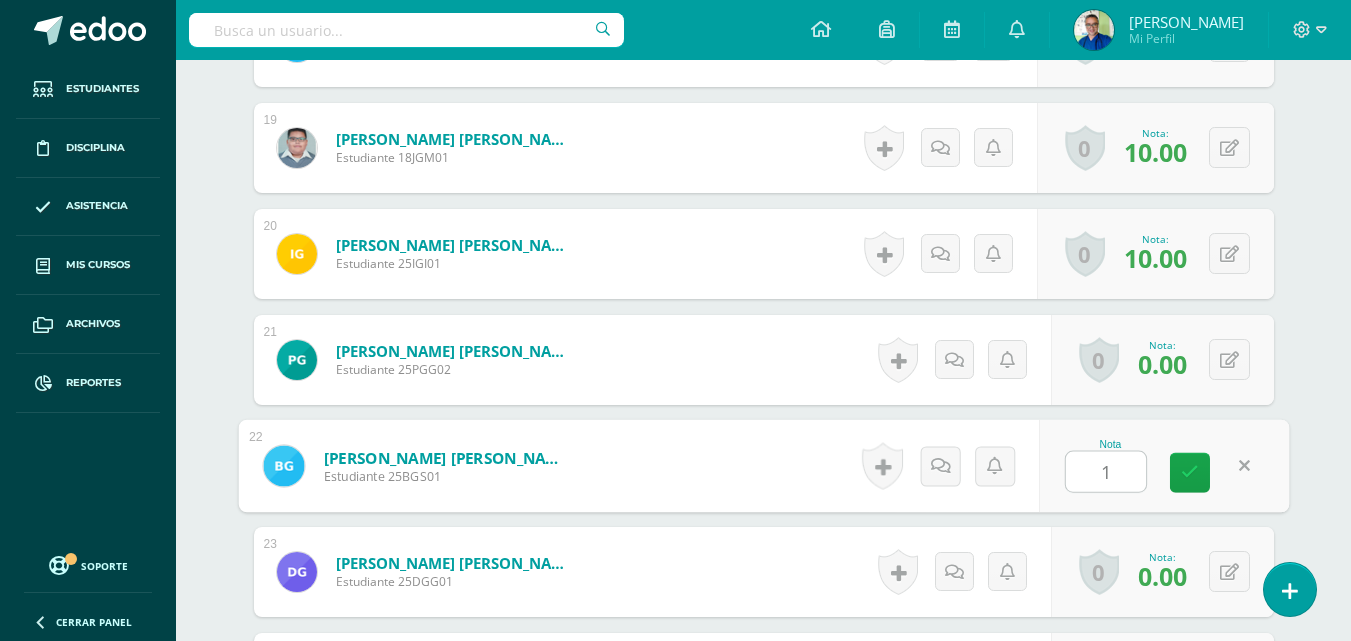type on "10" 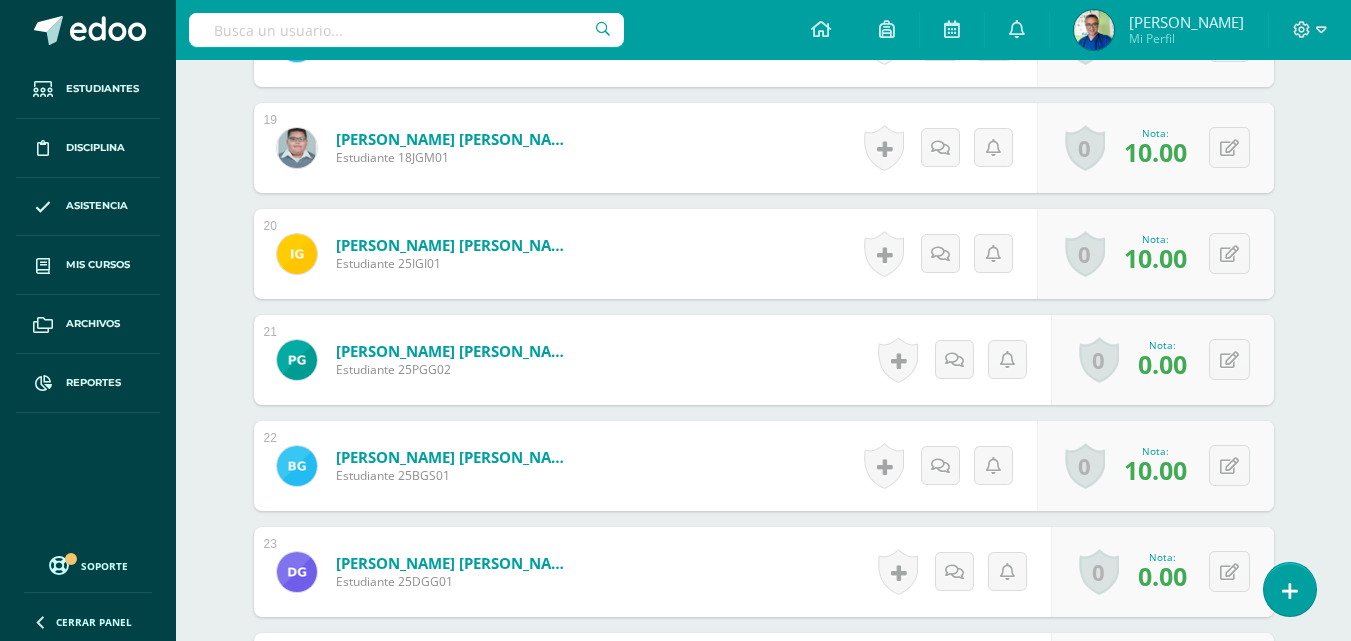 scroll, scrollTop: 2700, scrollLeft: 0, axis: vertical 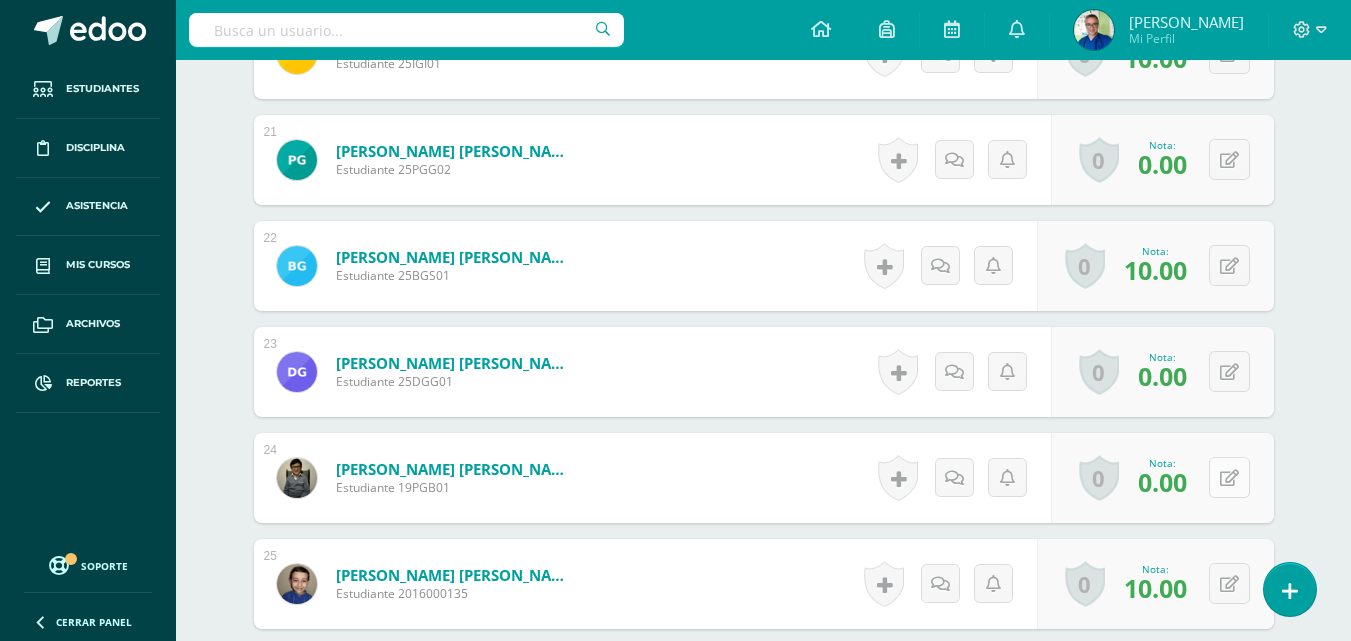 click at bounding box center (1229, 477) 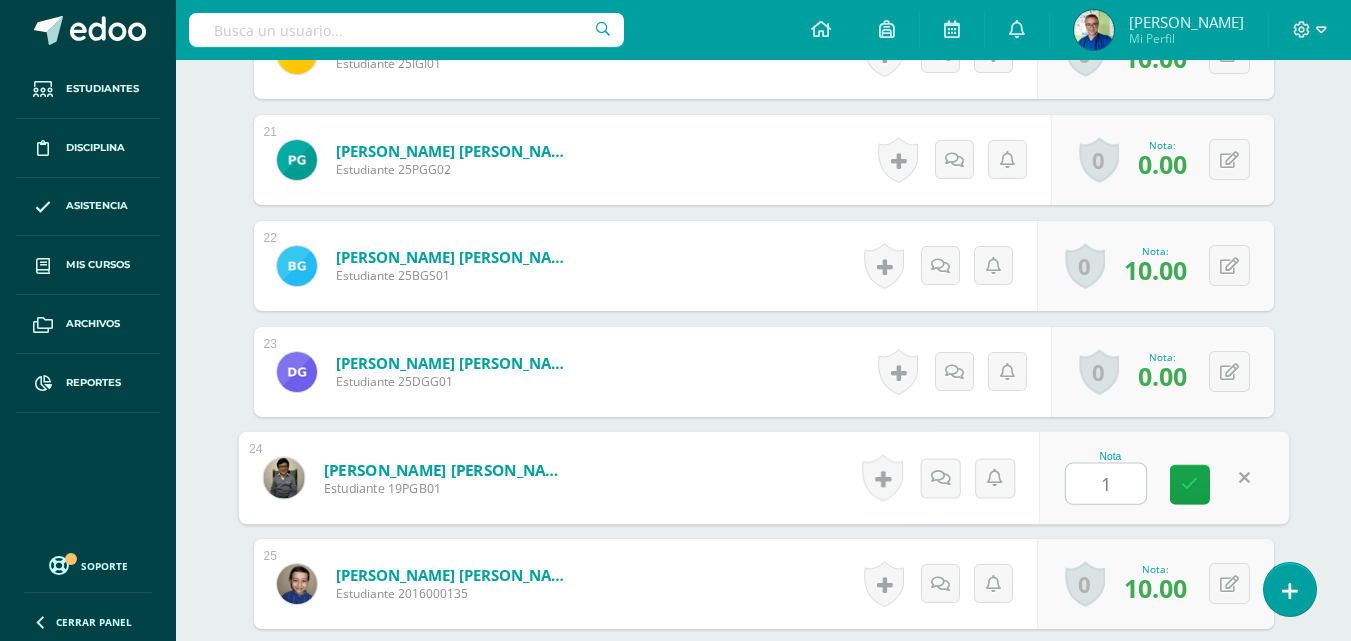 type on "10" 